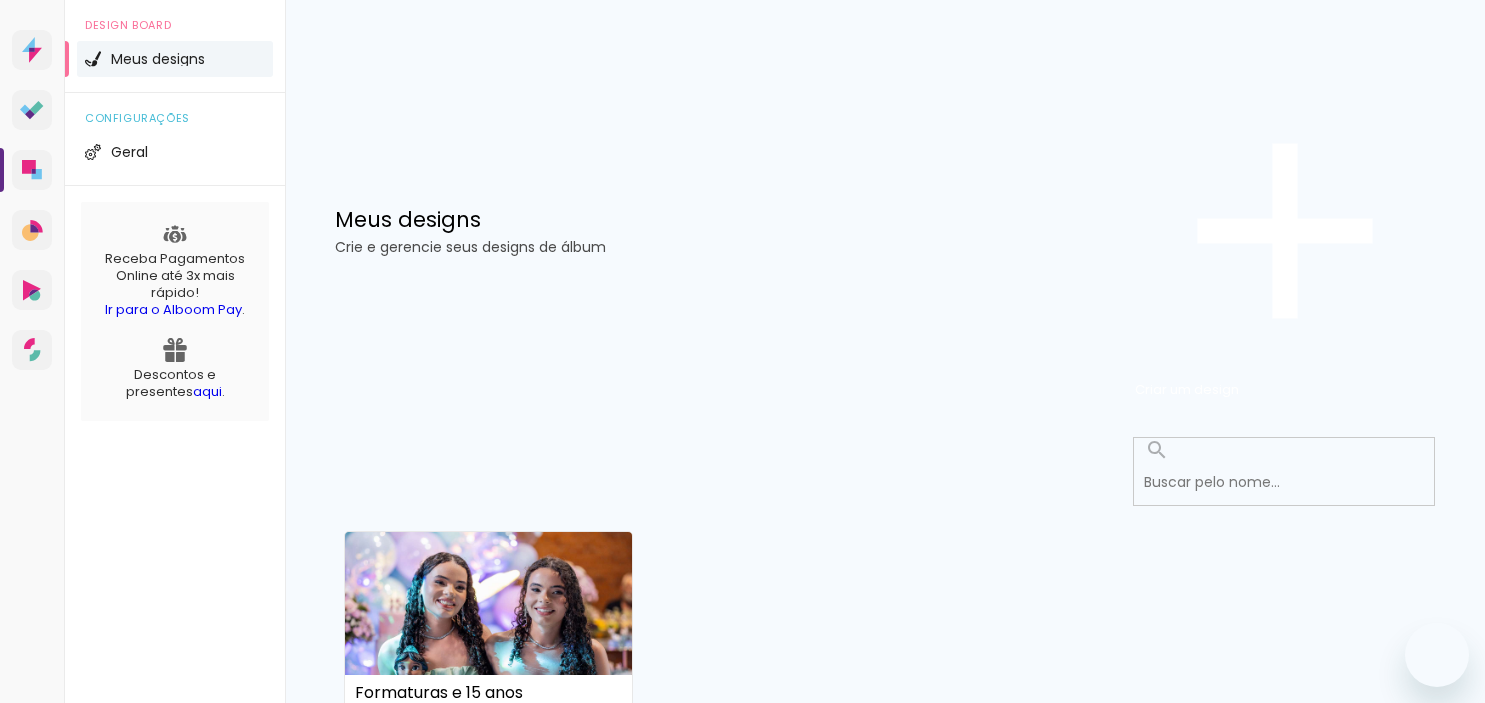 scroll, scrollTop: 0, scrollLeft: 0, axis: both 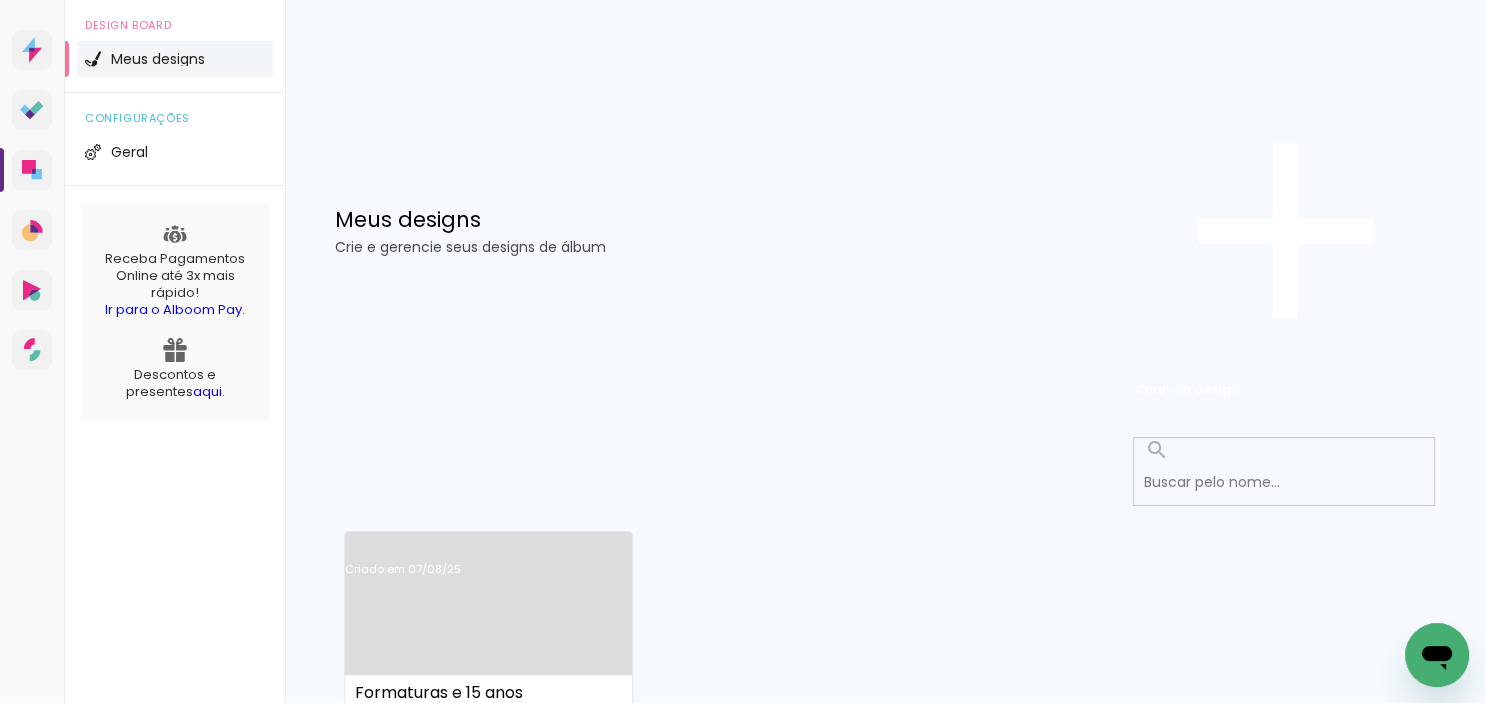 click on "Criado em 07/08/25" at bounding box center (488, 595) 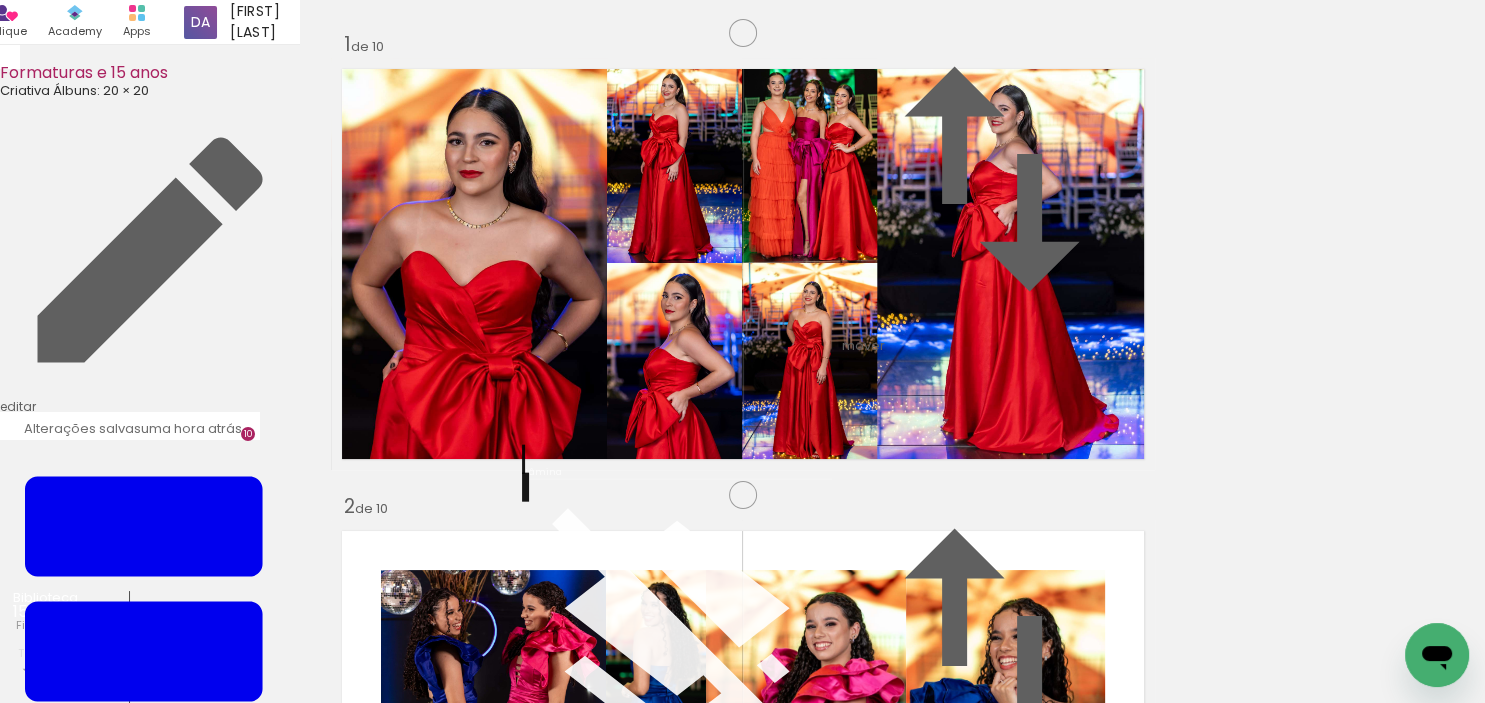 click on "Finalizar" 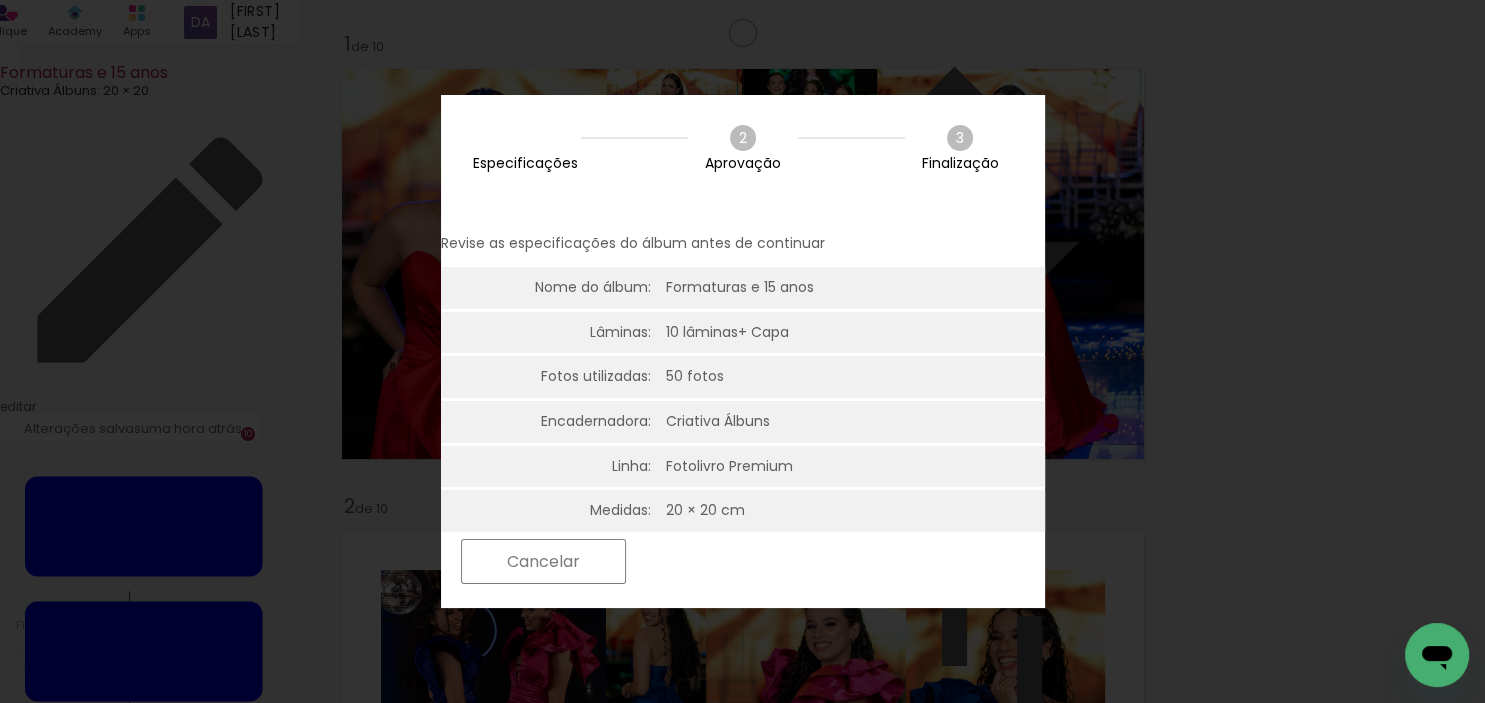 click on "Próximo" at bounding box center (0, 0) 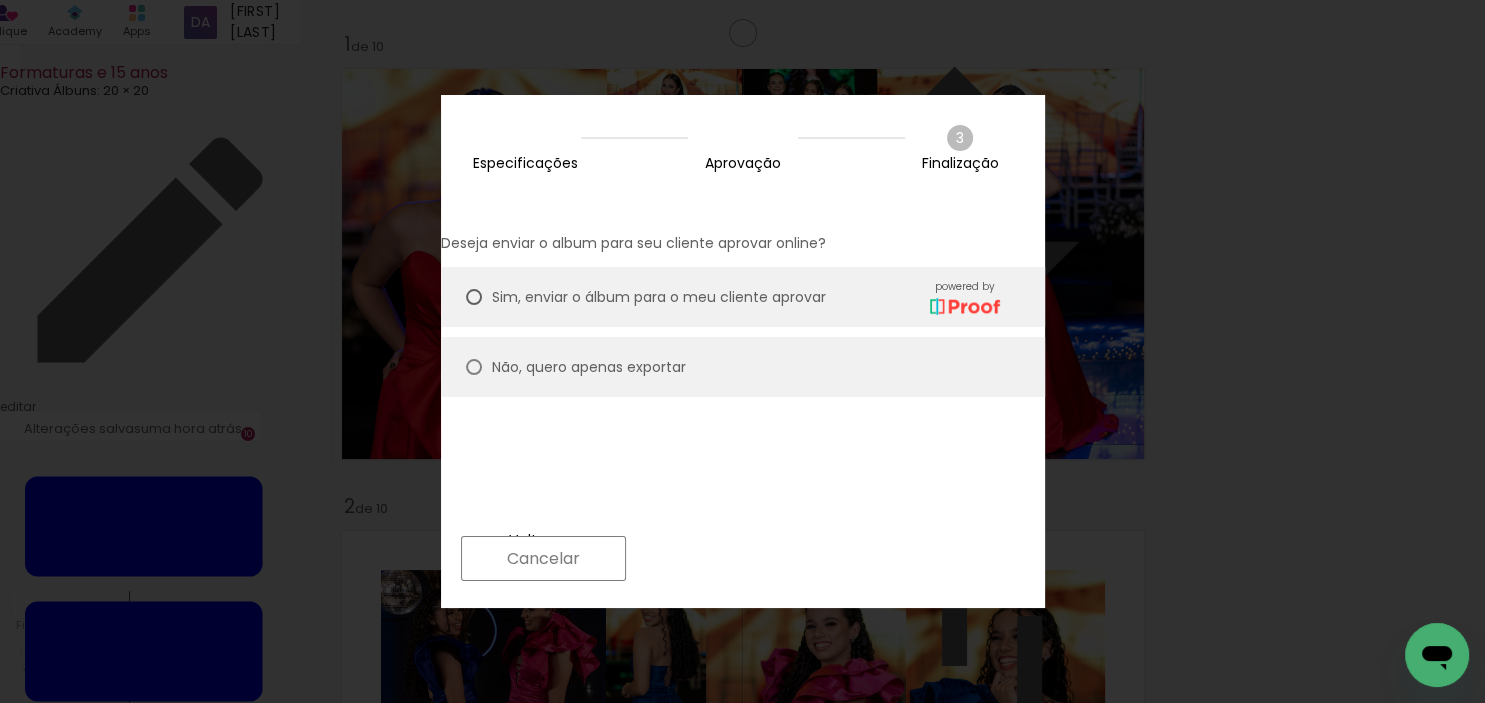 click on "Não, quero apenas exportar" at bounding box center (743, 367) 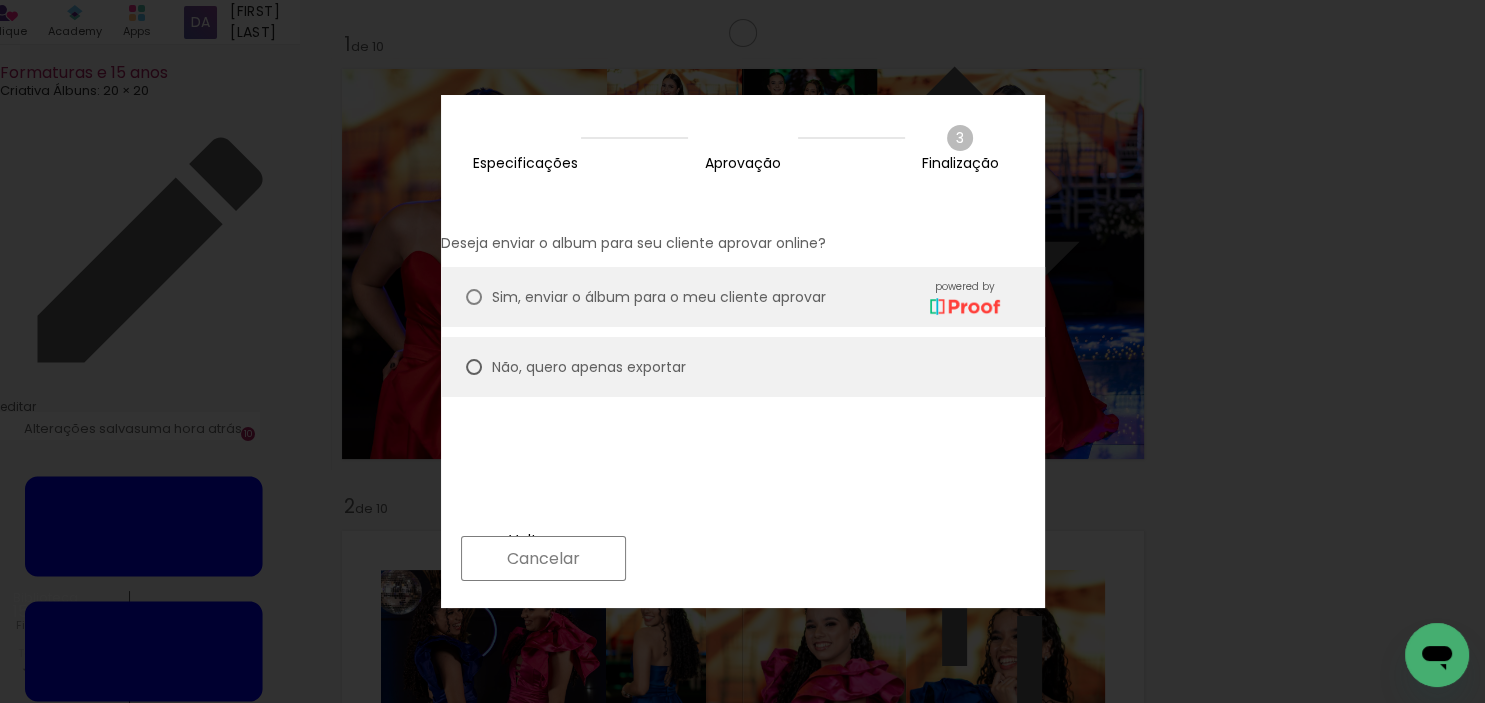 click on "Próximo" at bounding box center (0, 0) 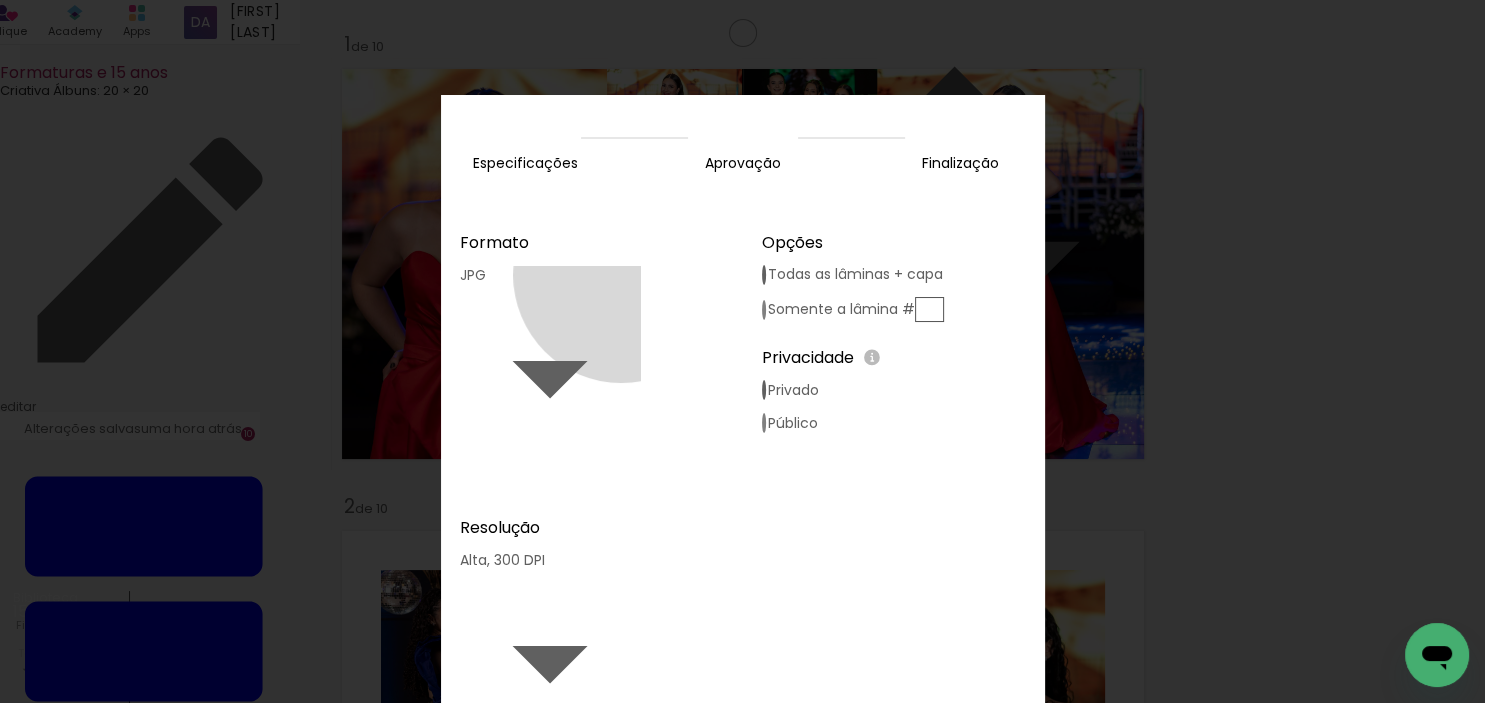 click 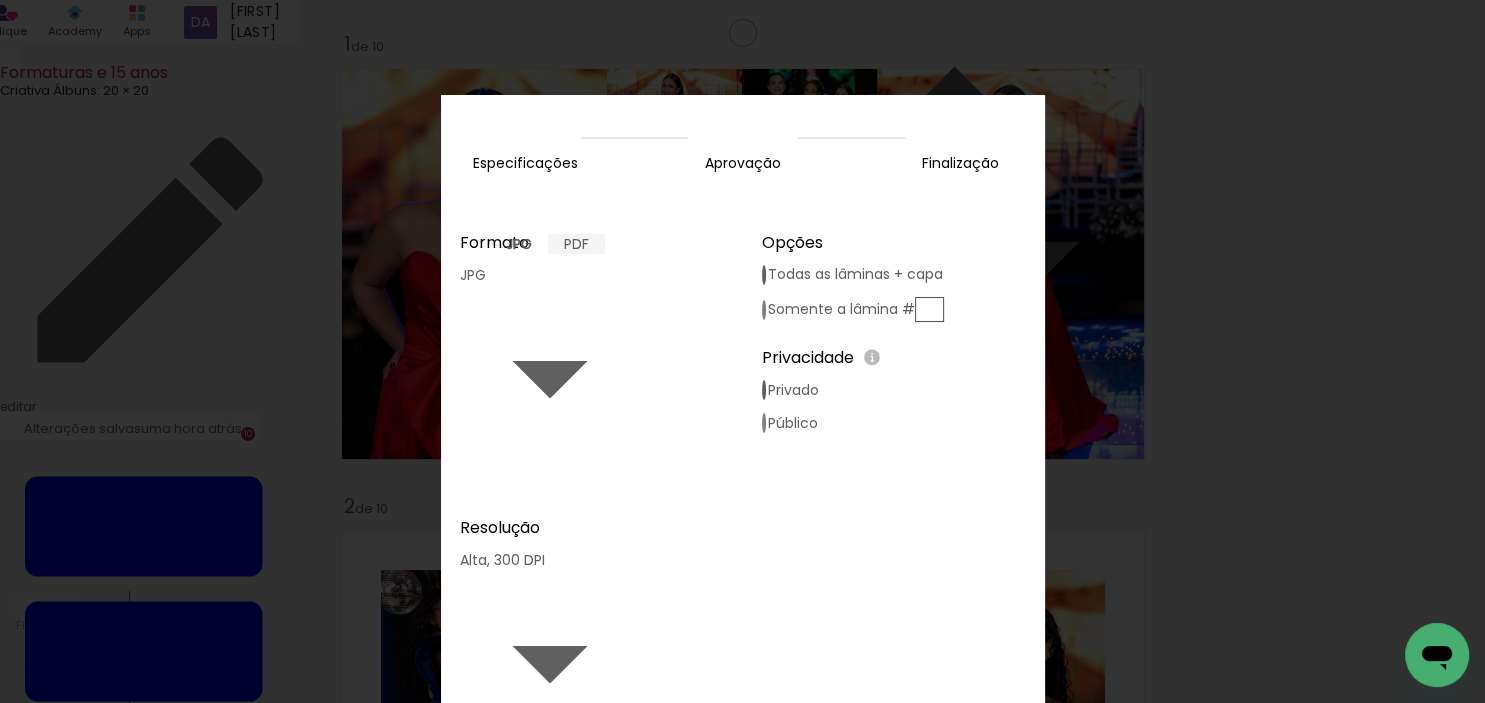 click on "PDF" at bounding box center [576, 244] 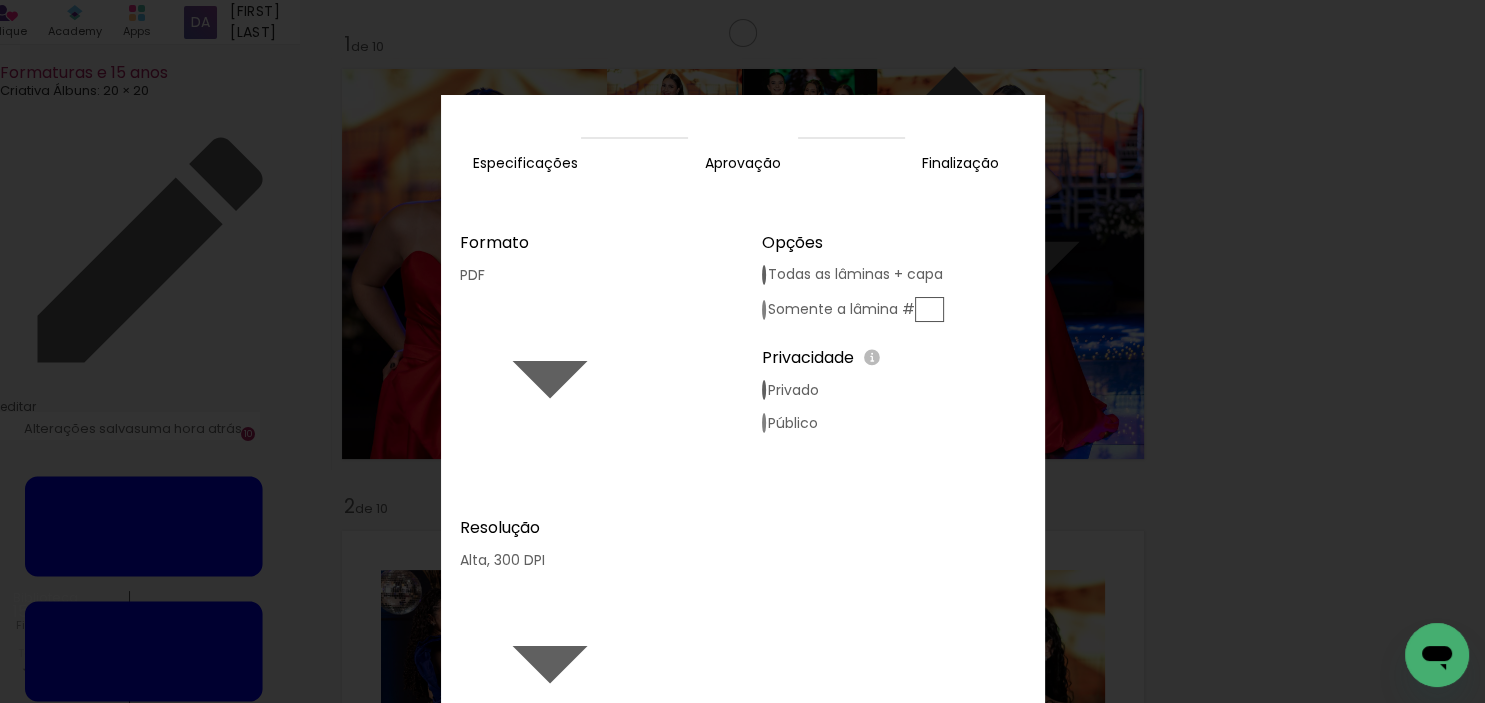 click on "Exportar" at bounding box center [0, 0] 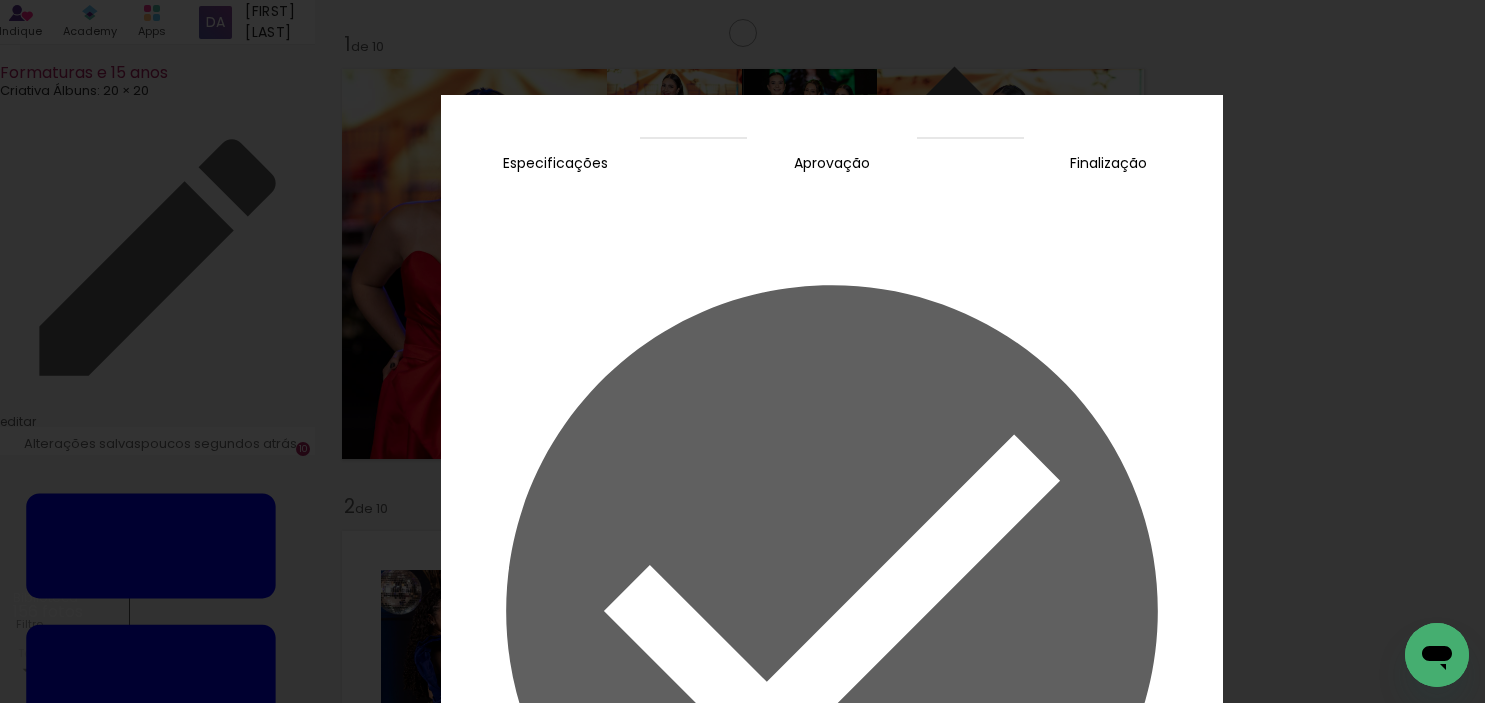 scroll, scrollTop: 0, scrollLeft: 0, axis: both 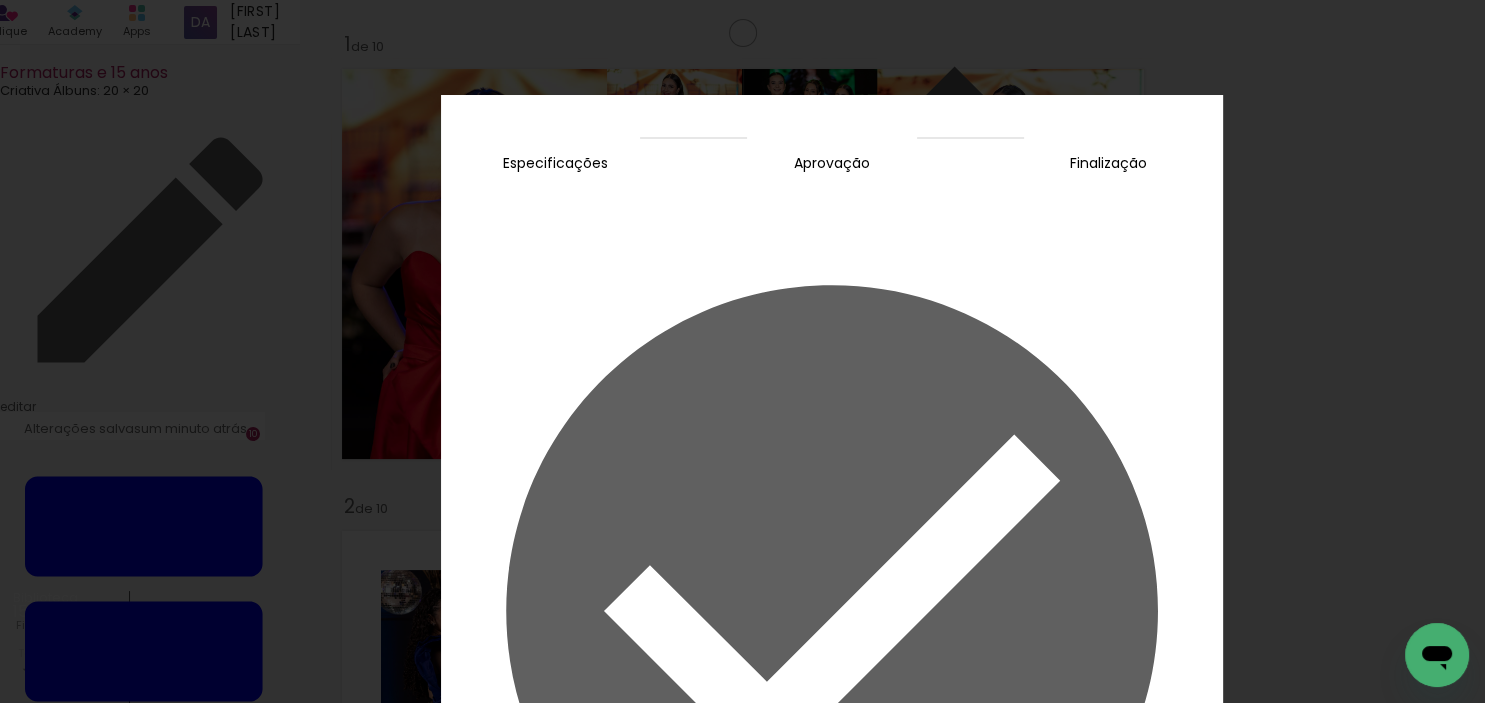 click on "Concluir" at bounding box center (598, 1086) 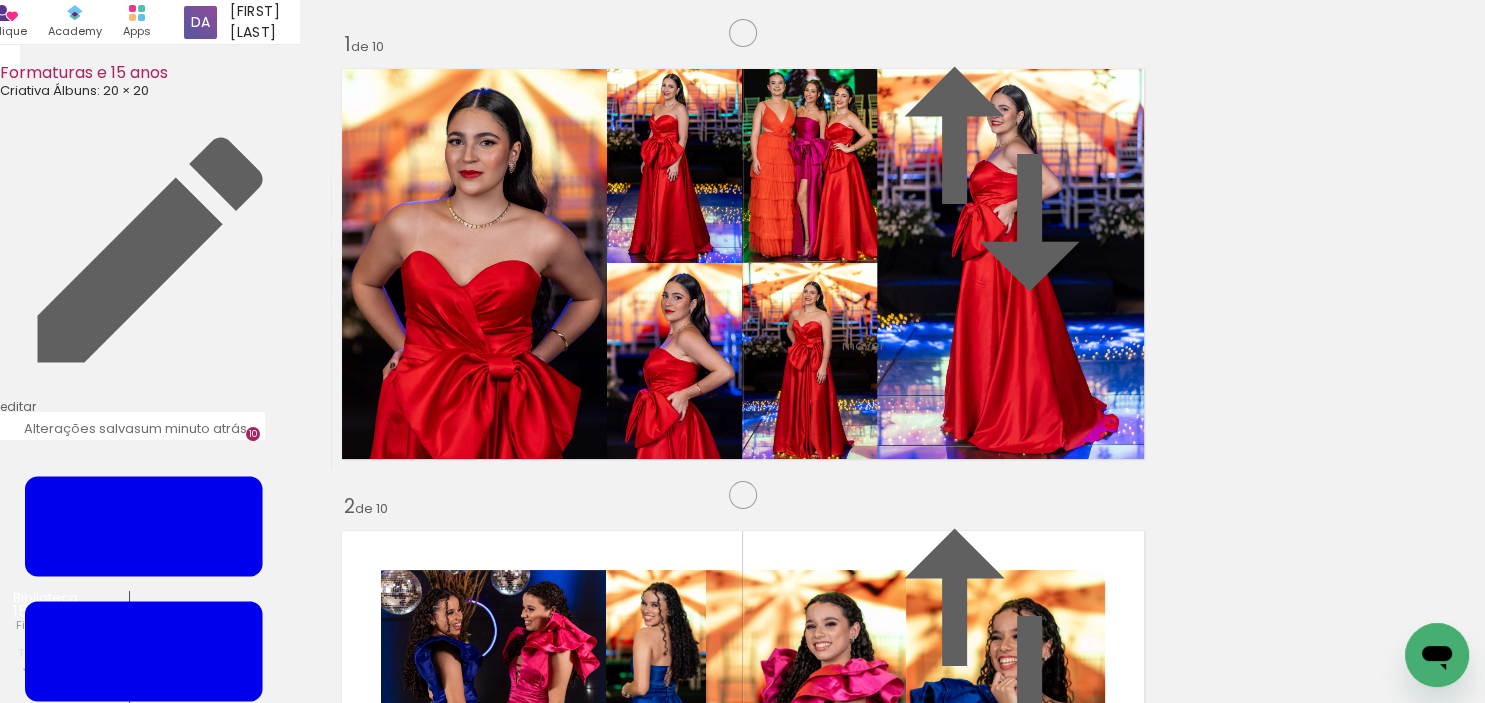 scroll, scrollTop: 2260, scrollLeft: 0, axis: vertical 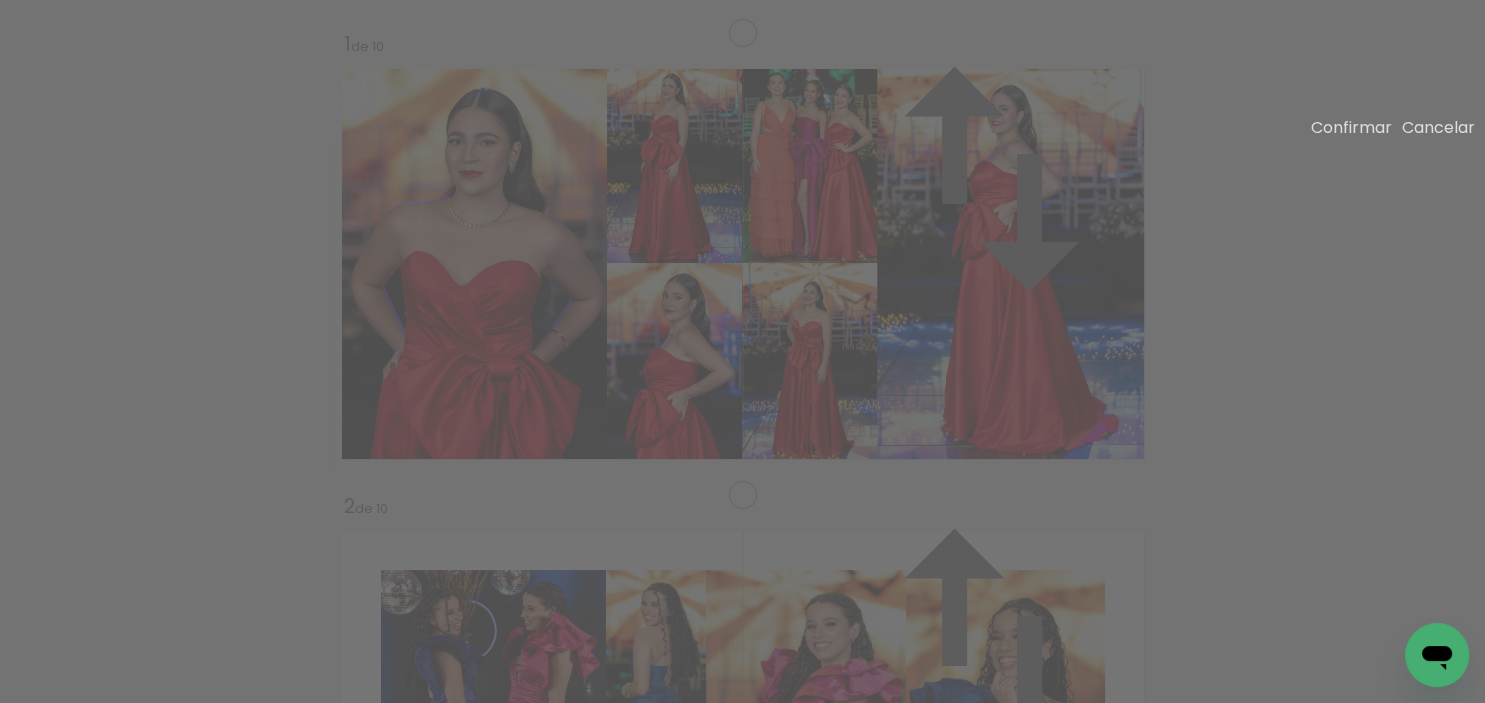 drag, startPoint x: 741, startPoint y: 130, endPoint x: 741, endPoint y: 114, distance: 16 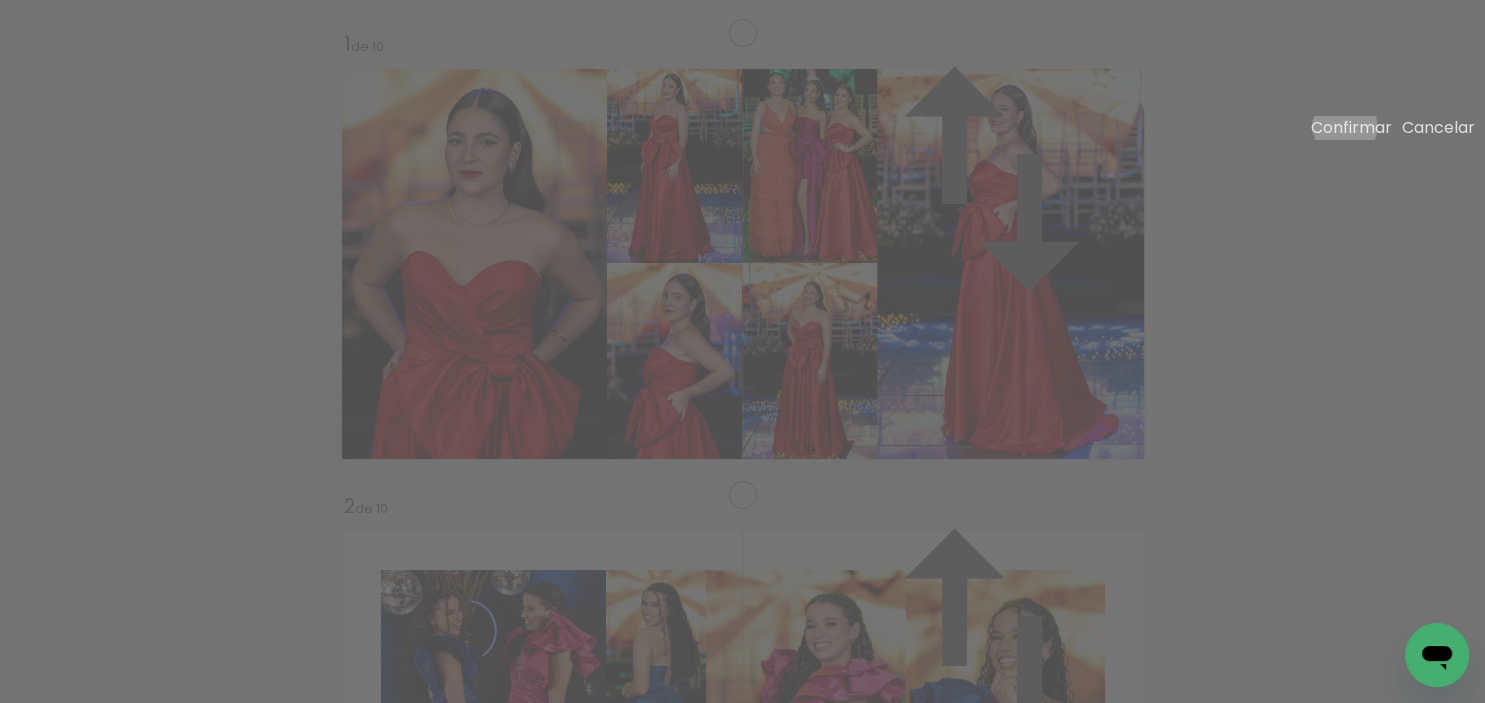 click on "Confirmar" at bounding box center [0, 0] 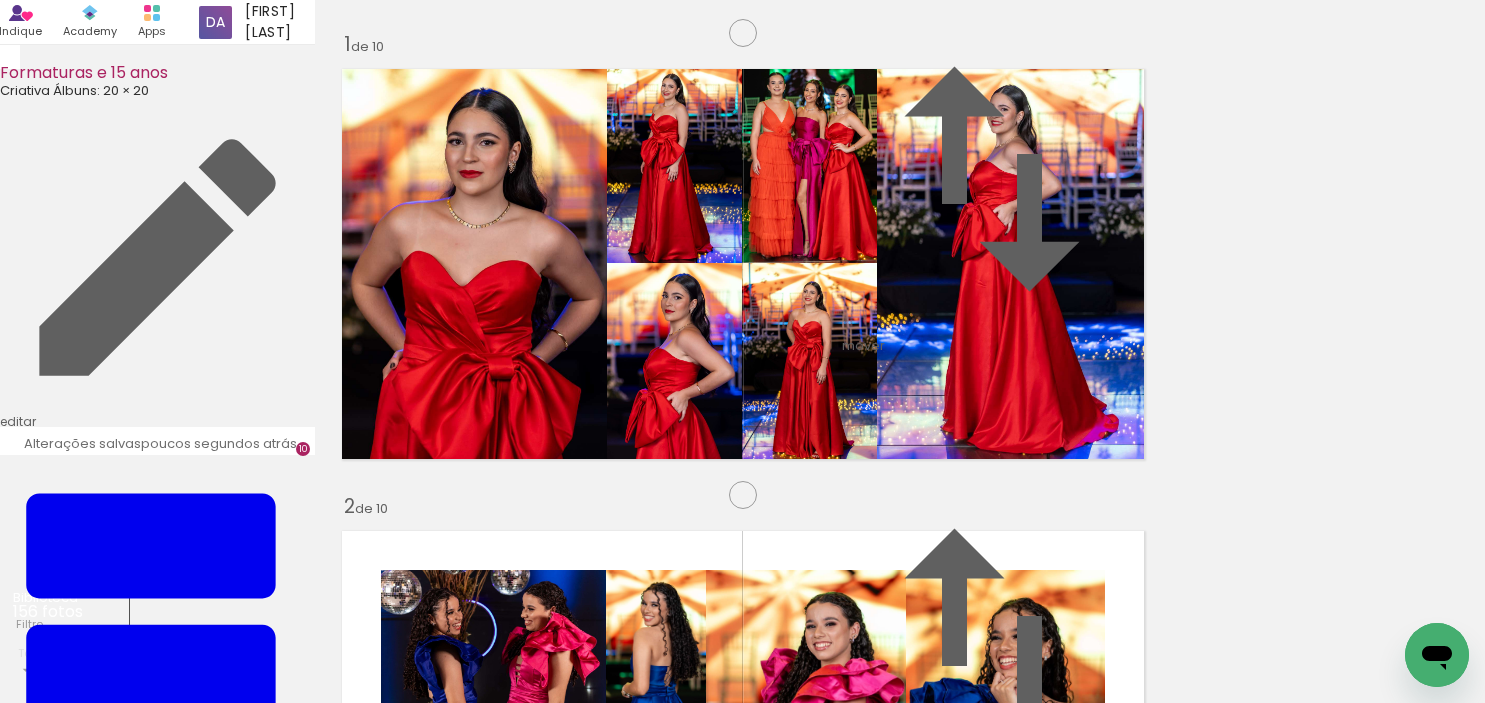 scroll, scrollTop: 0, scrollLeft: 0, axis: both 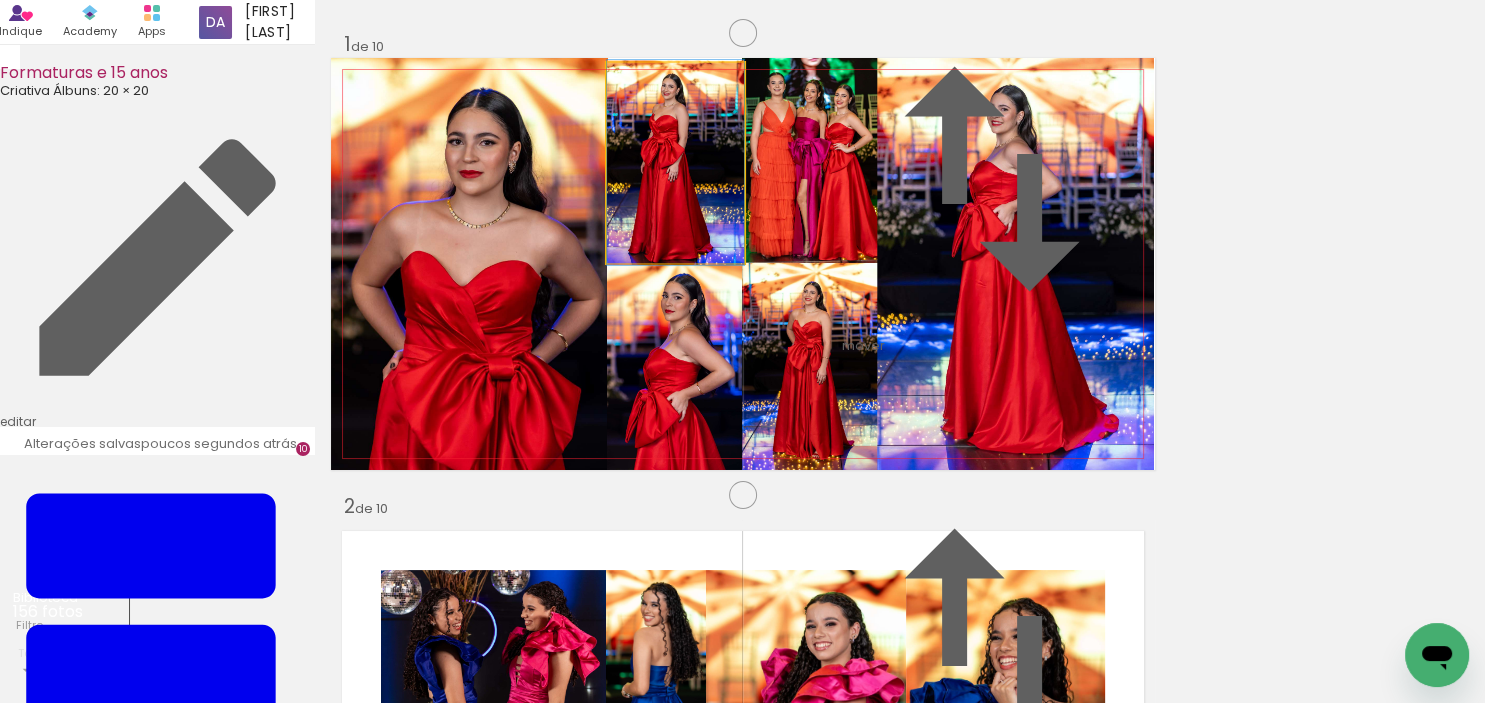 click 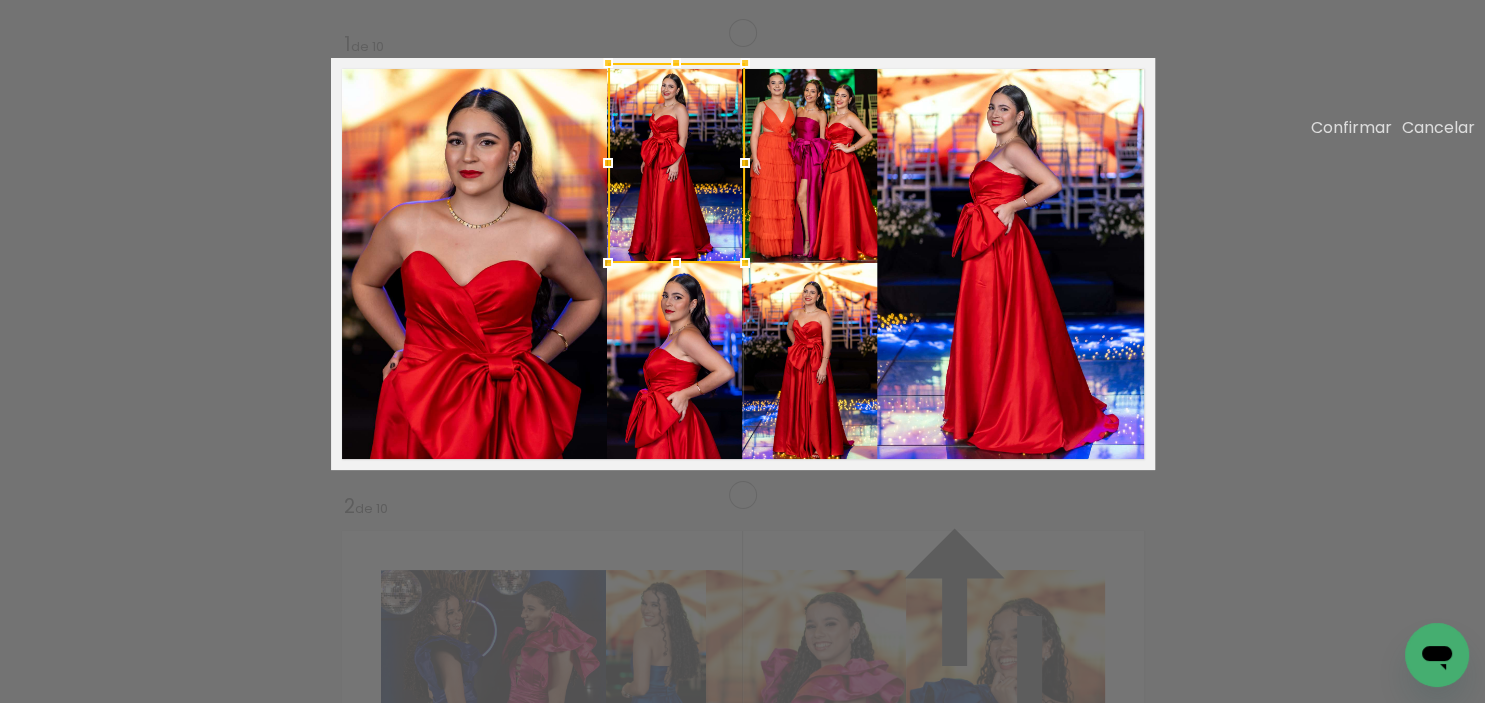 scroll, scrollTop: 25, scrollLeft: 0, axis: vertical 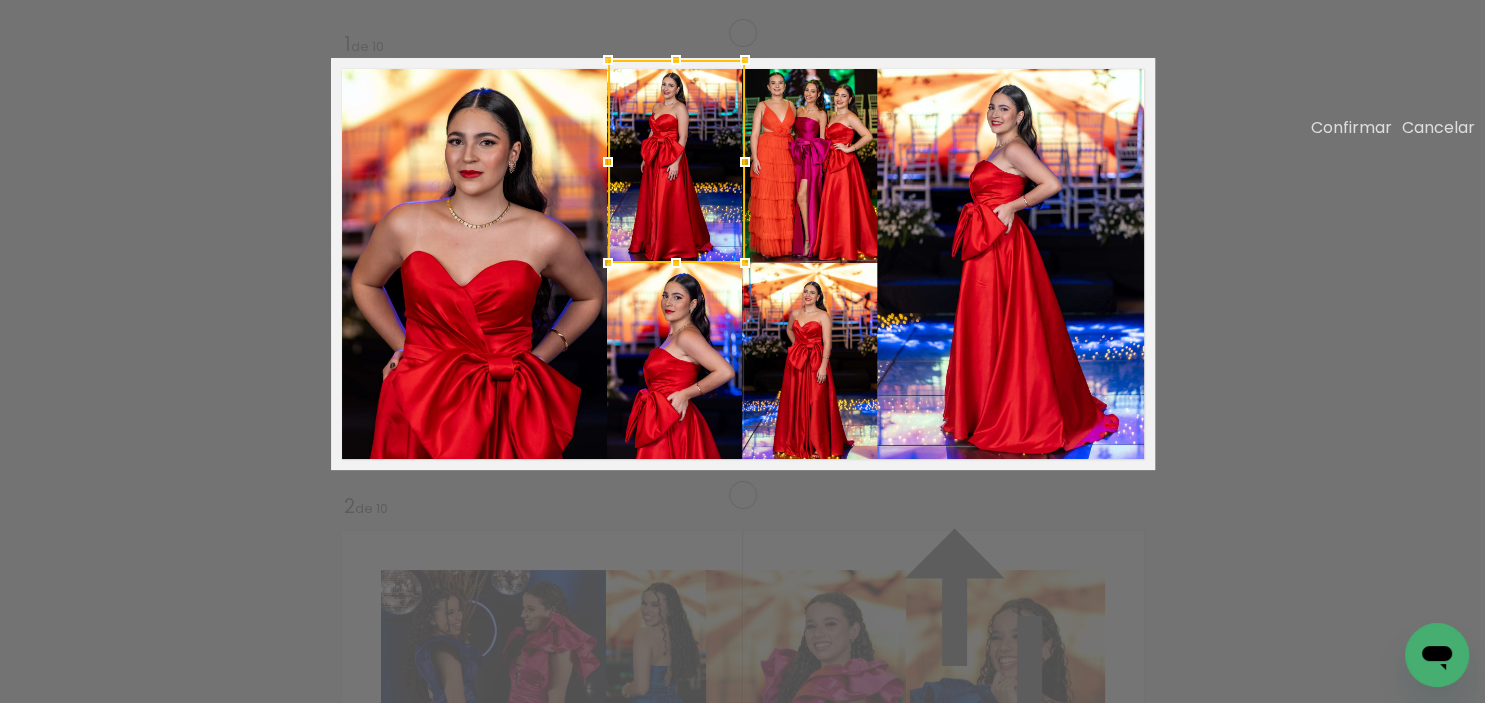 drag, startPoint x: 674, startPoint y: 138, endPoint x: 675, endPoint y: 128, distance: 10.049875 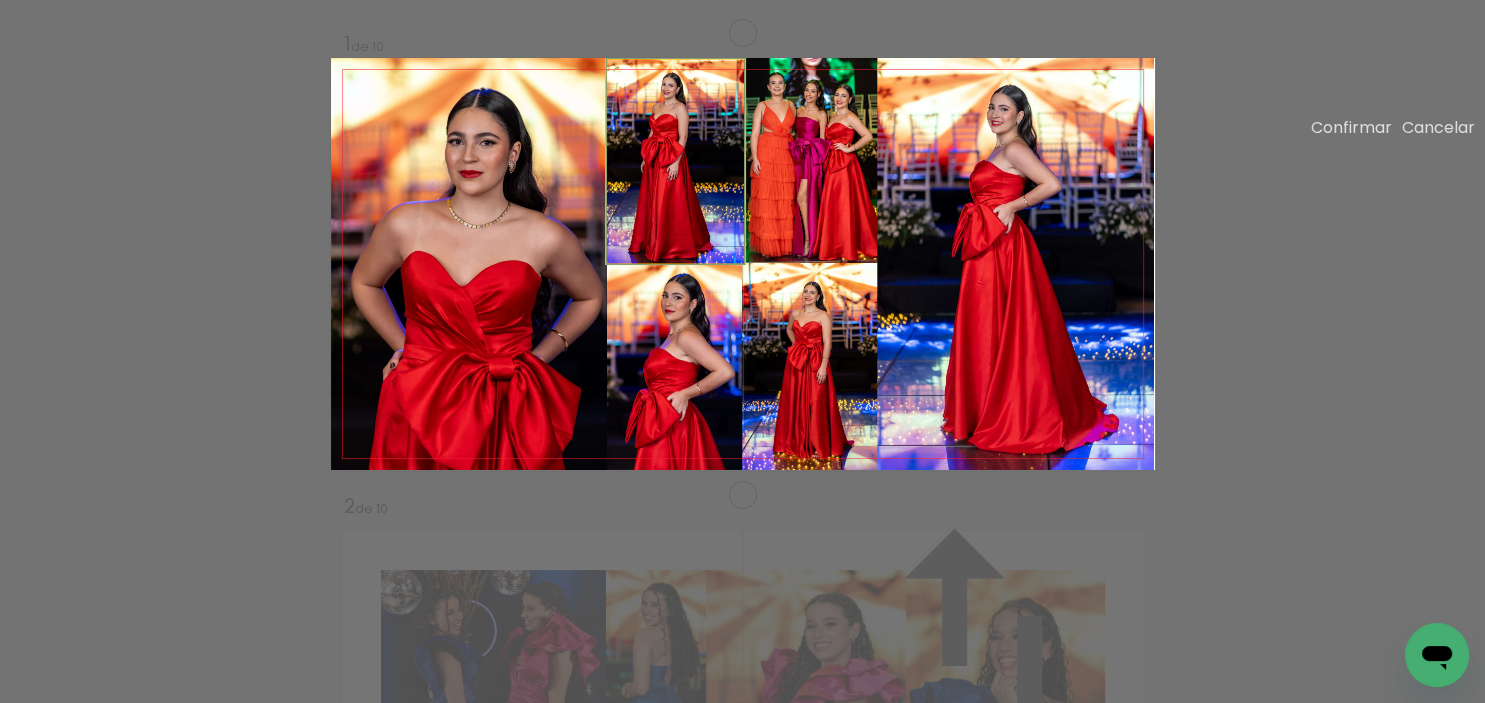 click 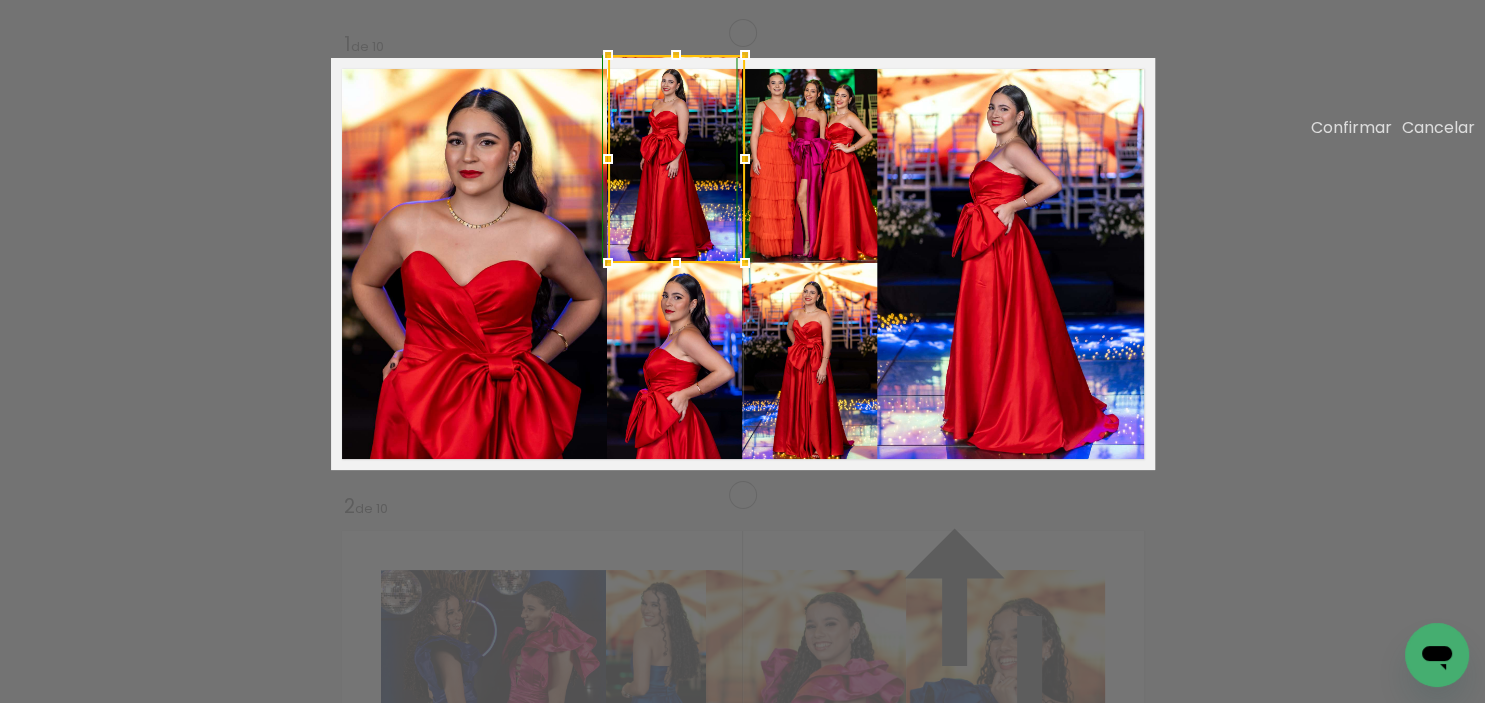 click at bounding box center [676, 55] 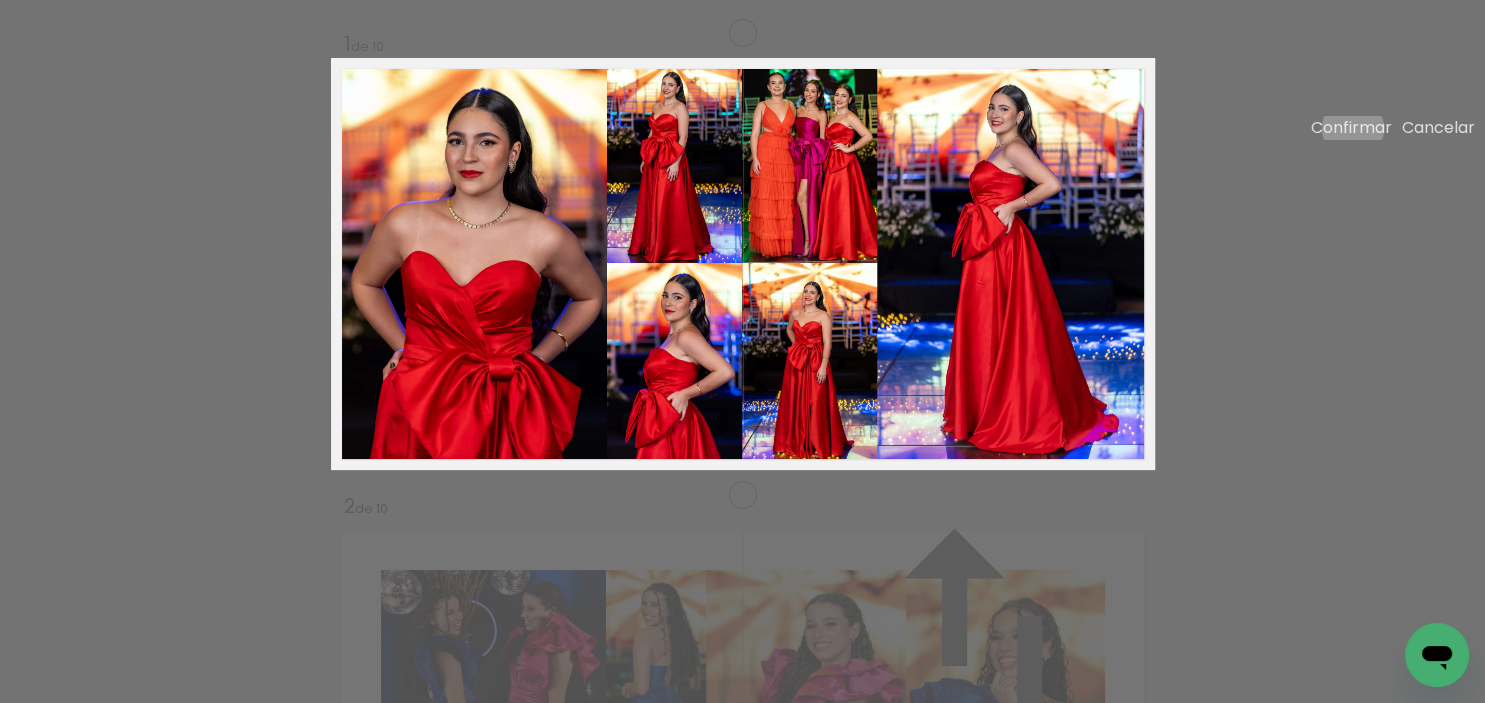 click on "Confirmar" at bounding box center (0, 0) 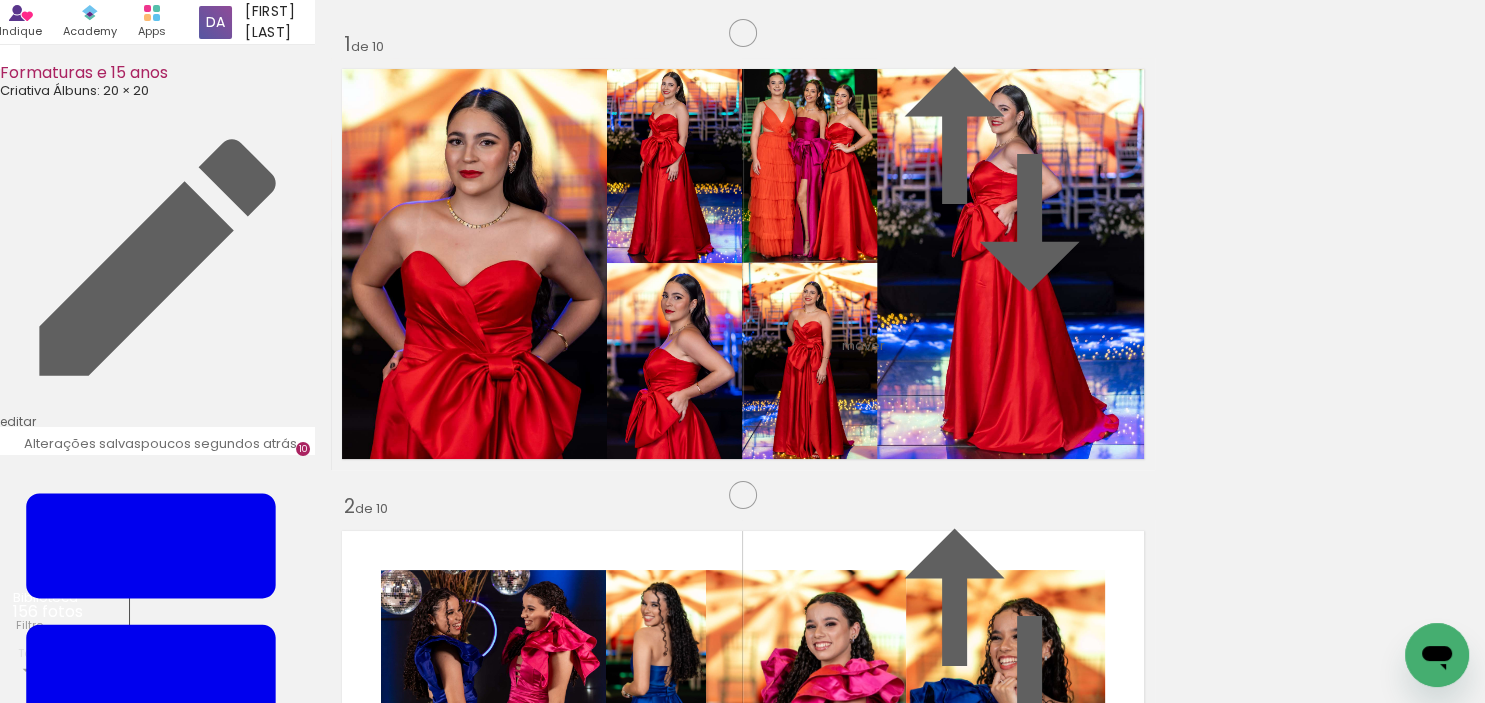 click on "Finalizar" 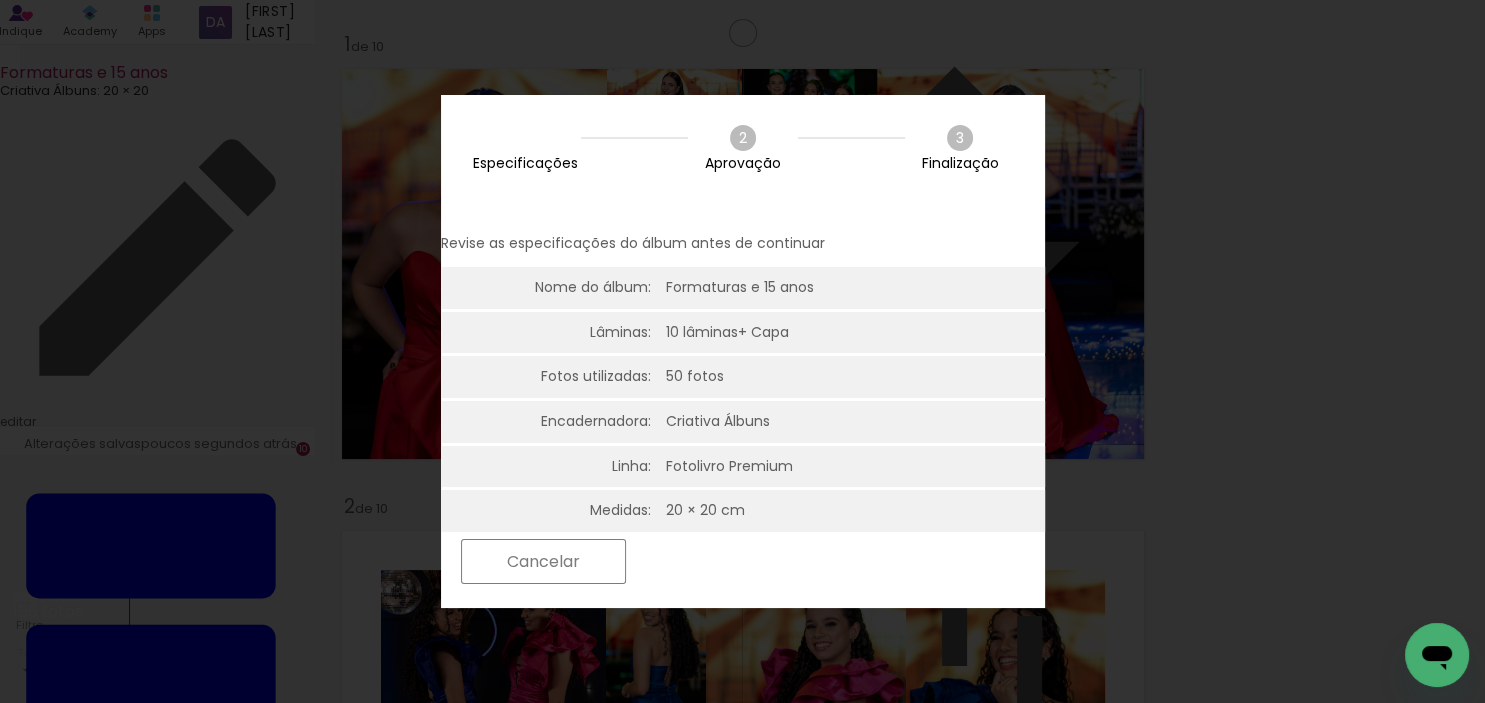 scroll, scrollTop: 25, scrollLeft: 0, axis: vertical 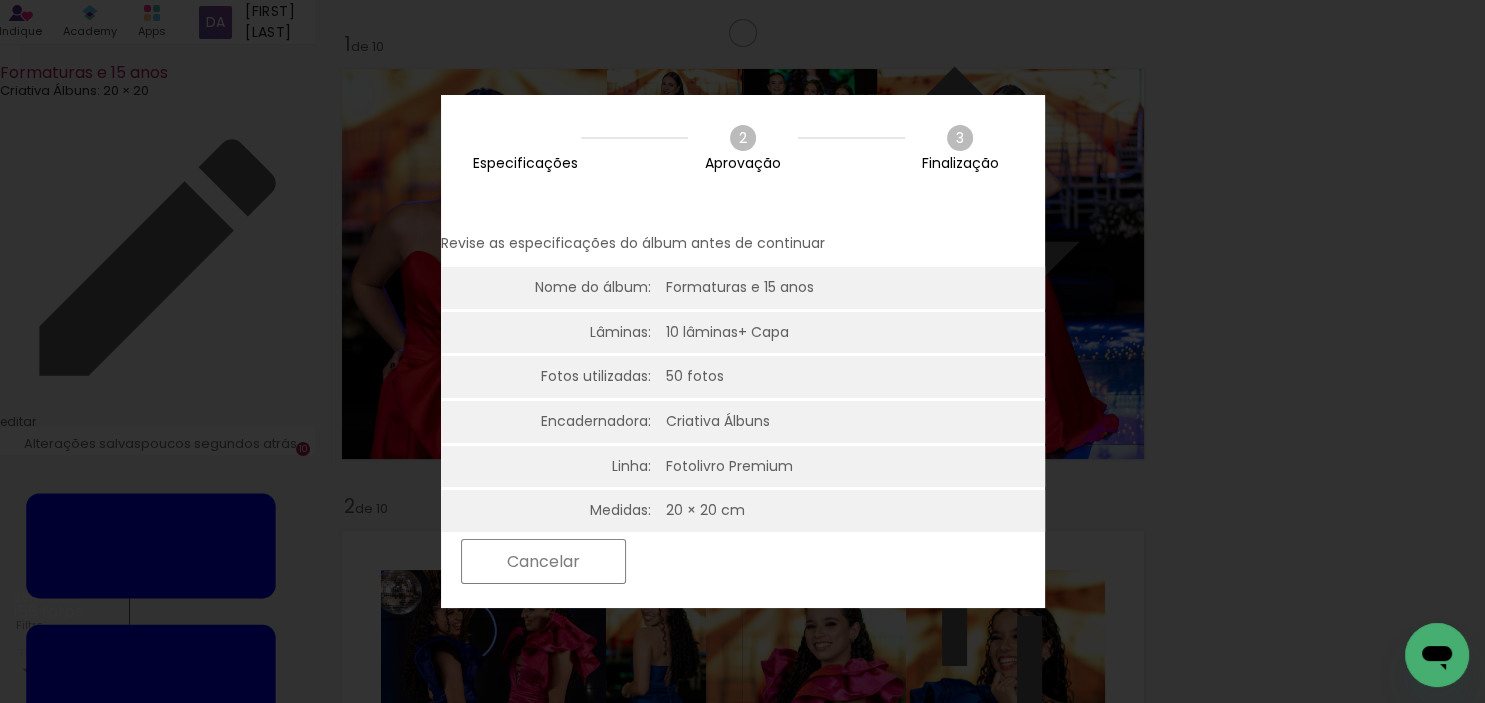 click on "Próximo" at bounding box center (713, 561) 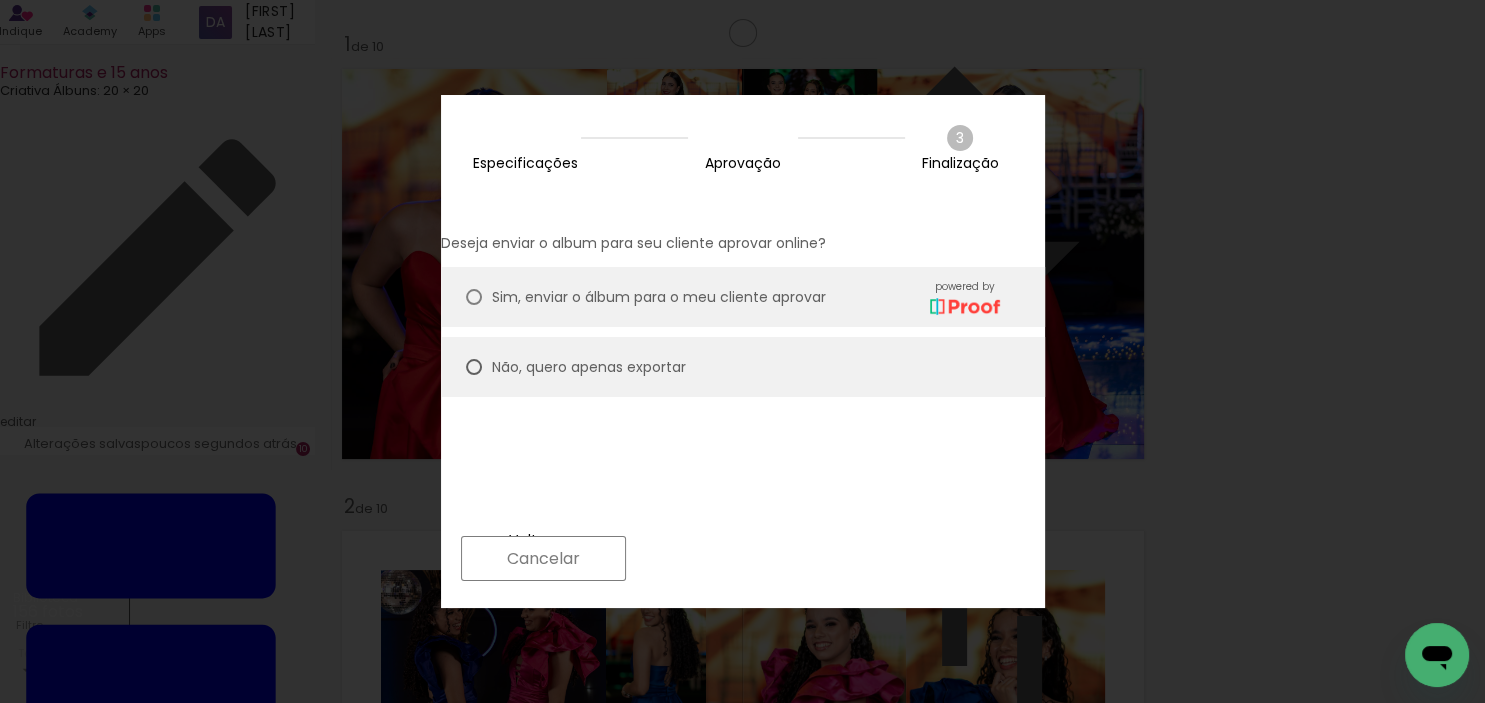 click on "Próximo" at bounding box center (713, 558) 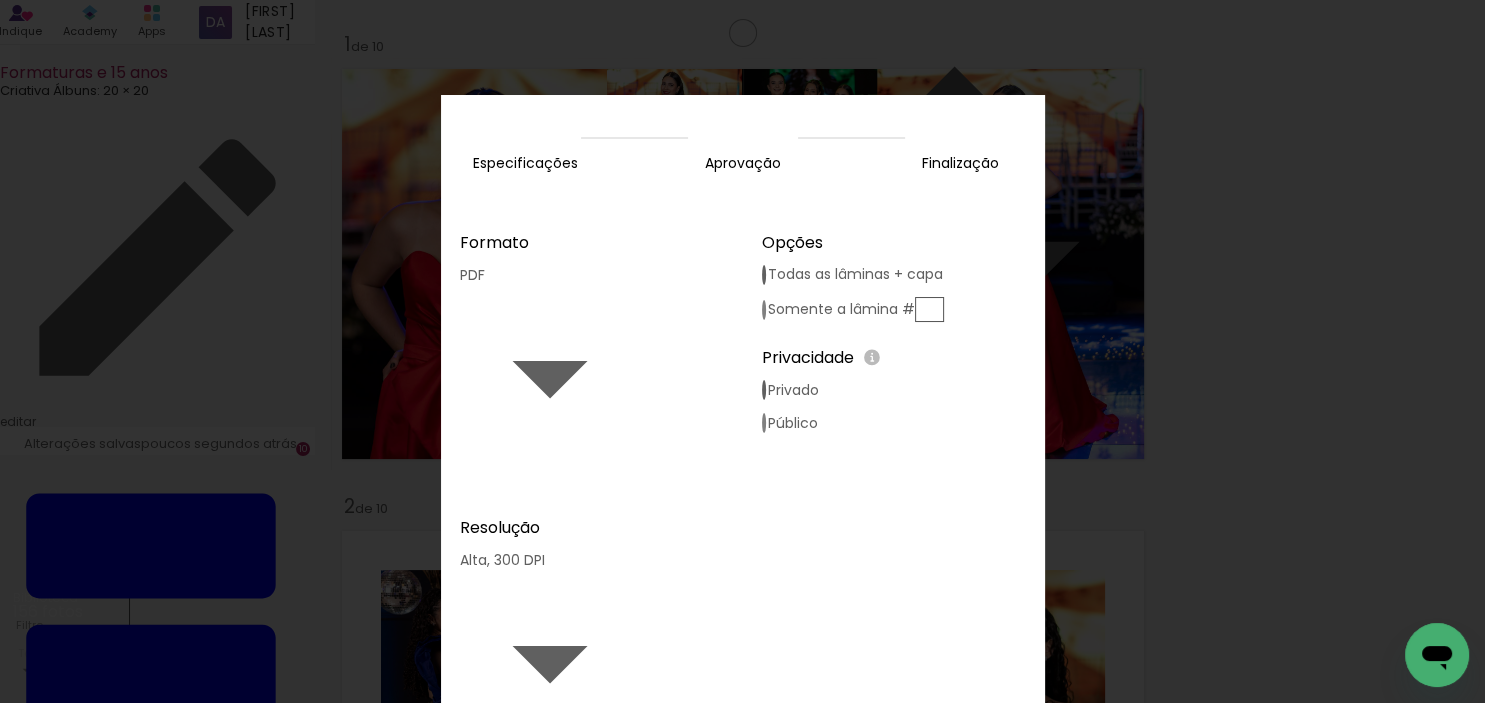 click on "Exportar" at bounding box center (0, 0) 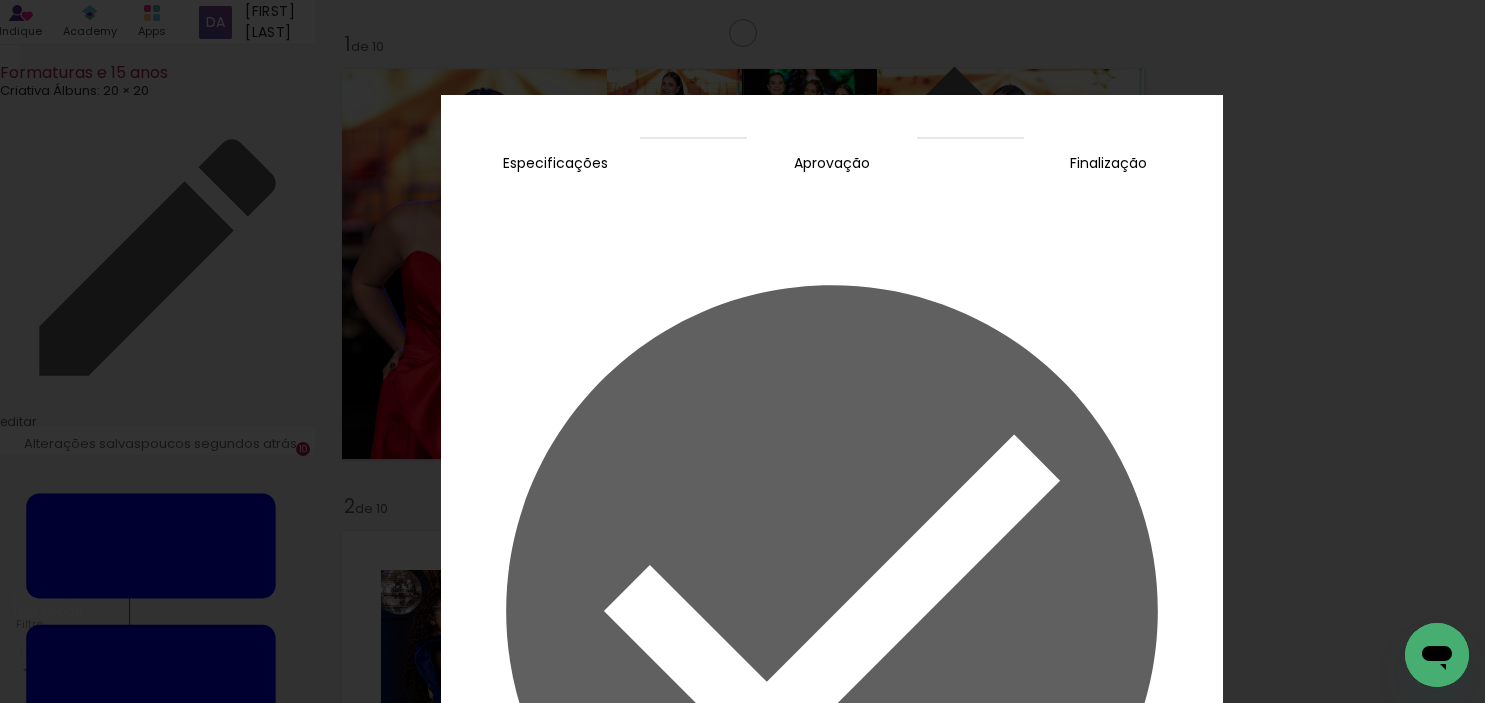 scroll, scrollTop: 0, scrollLeft: 0, axis: both 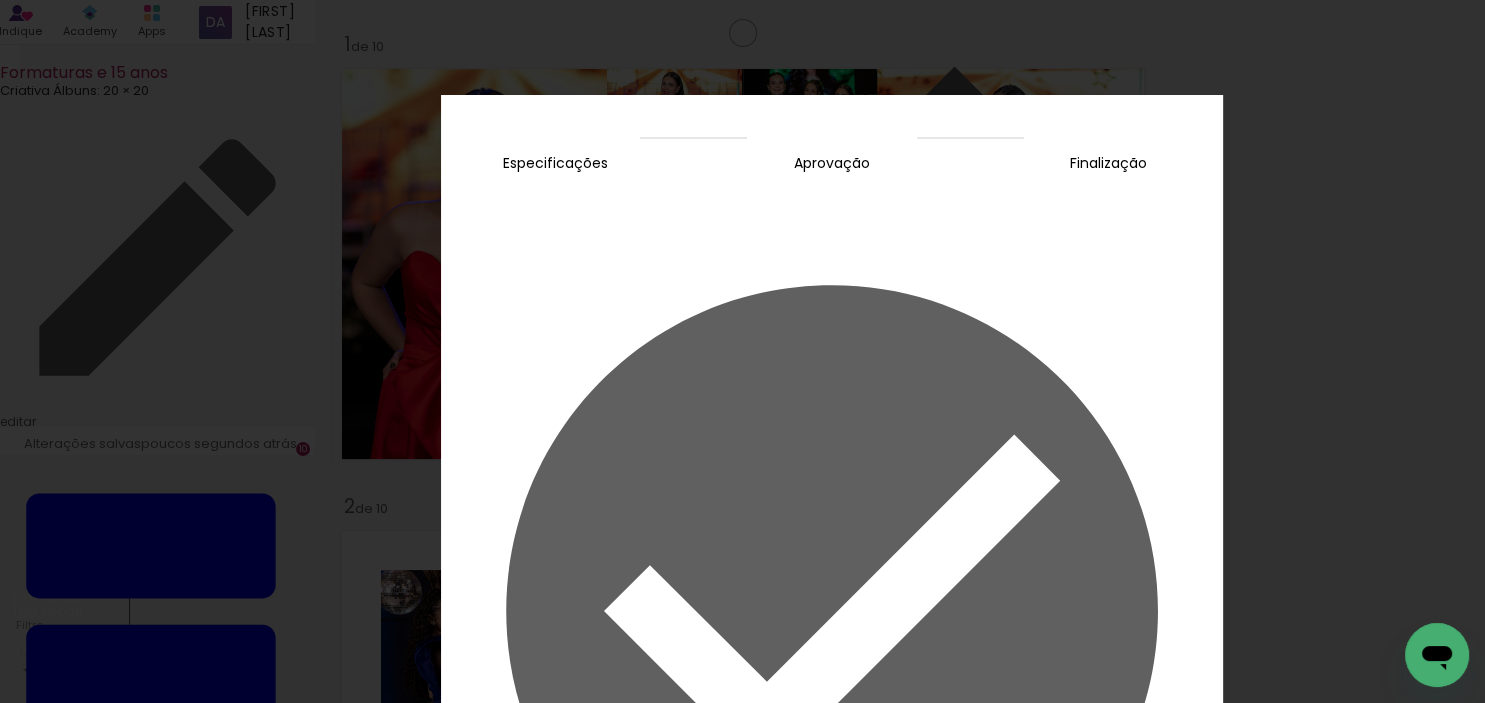click on "Concluir" at bounding box center [0, 0] 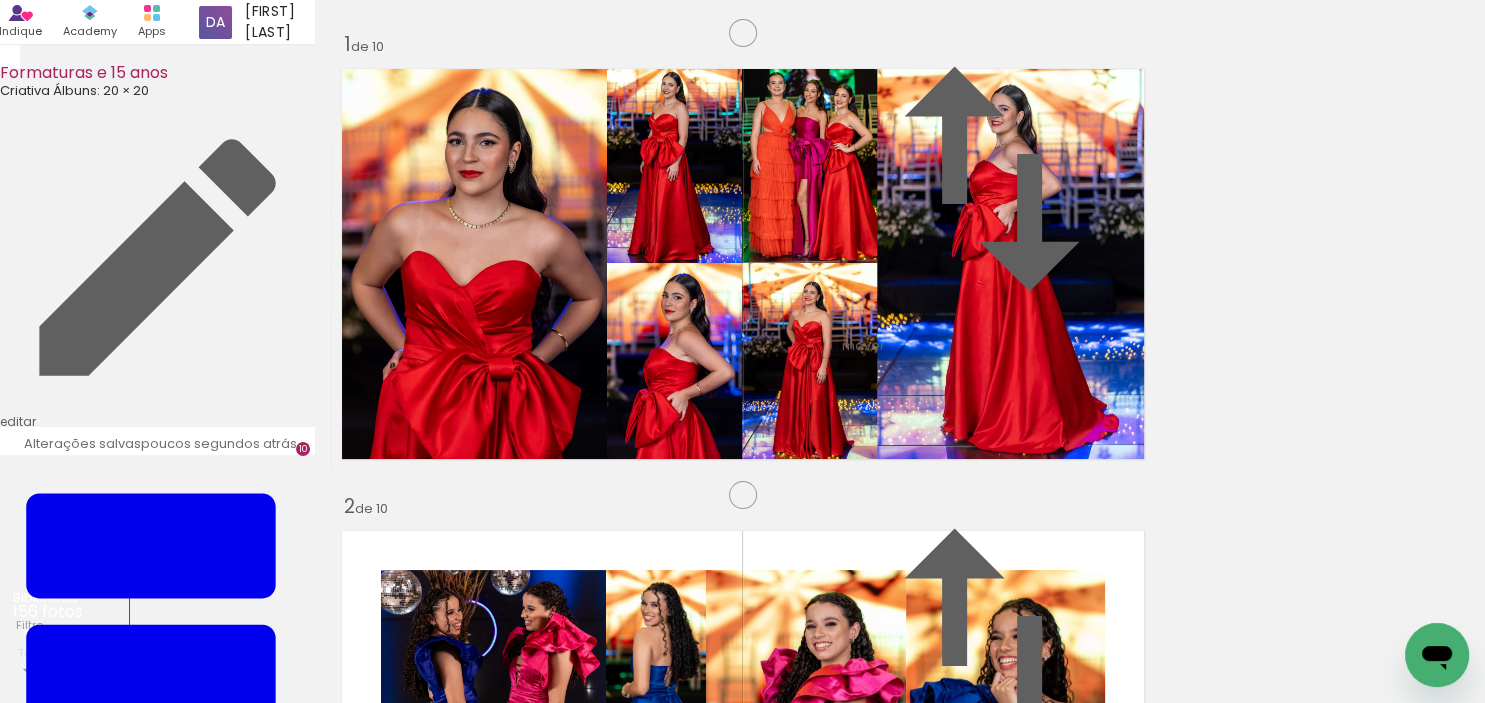 scroll, scrollTop: 2656, scrollLeft: 0, axis: vertical 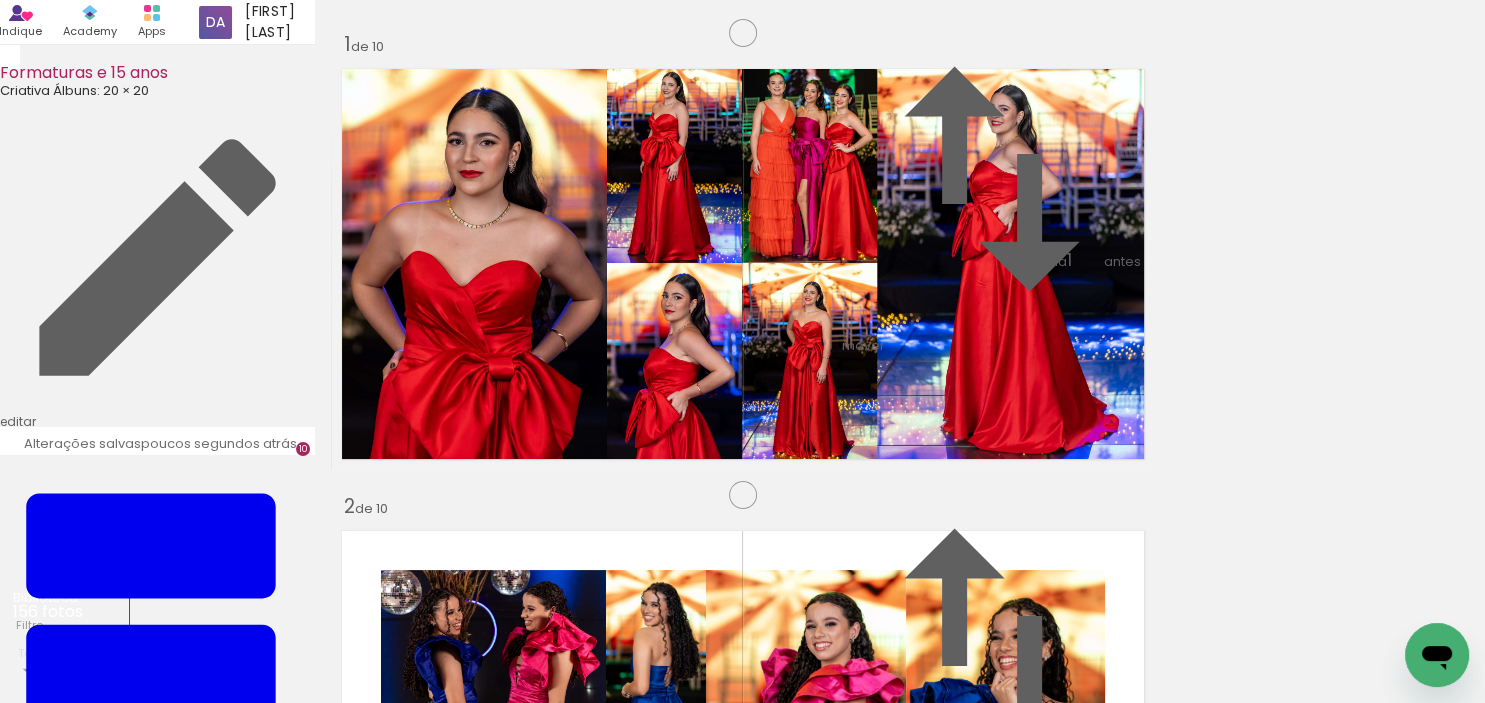 click on "antes da" at bounding box center [1538, 261] 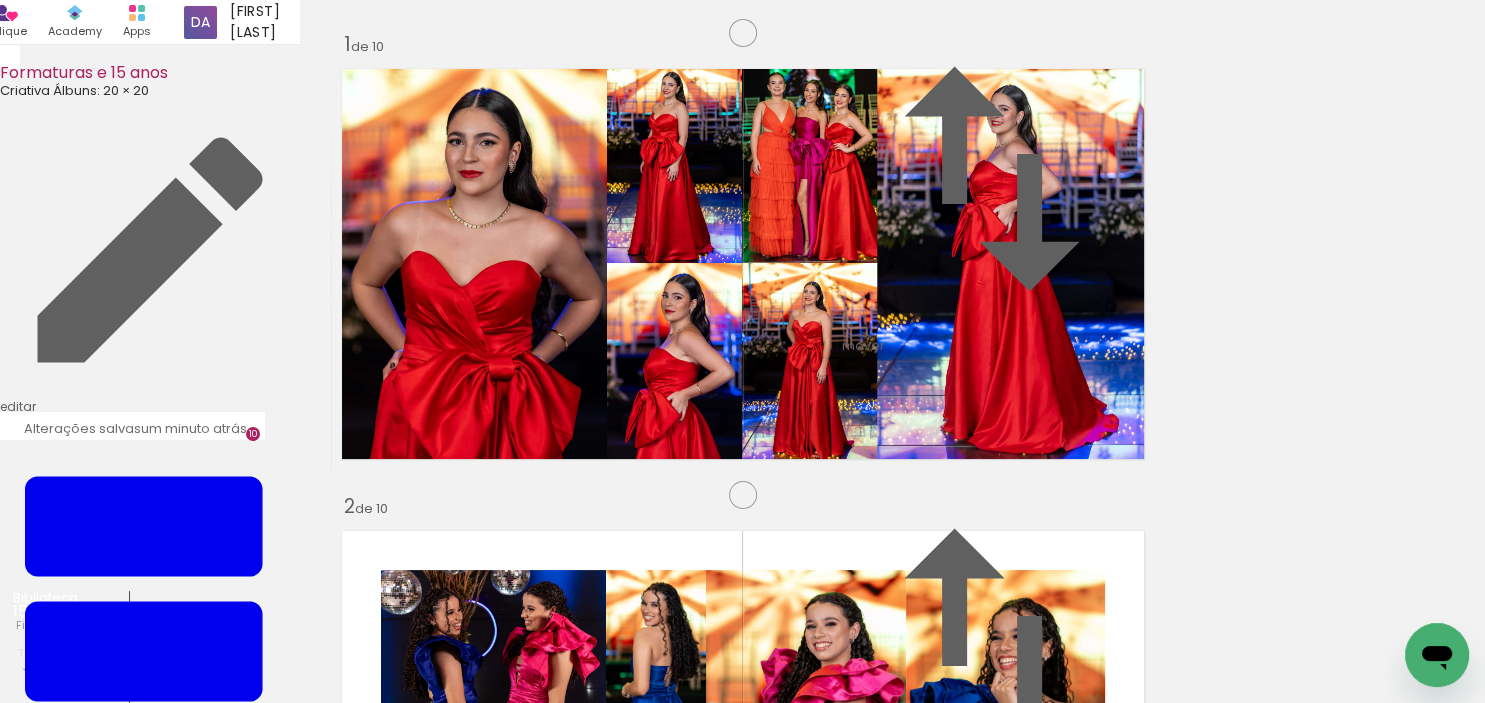 scroll, scrollTop: 2983, scrollLeft: 0, axis: vertical 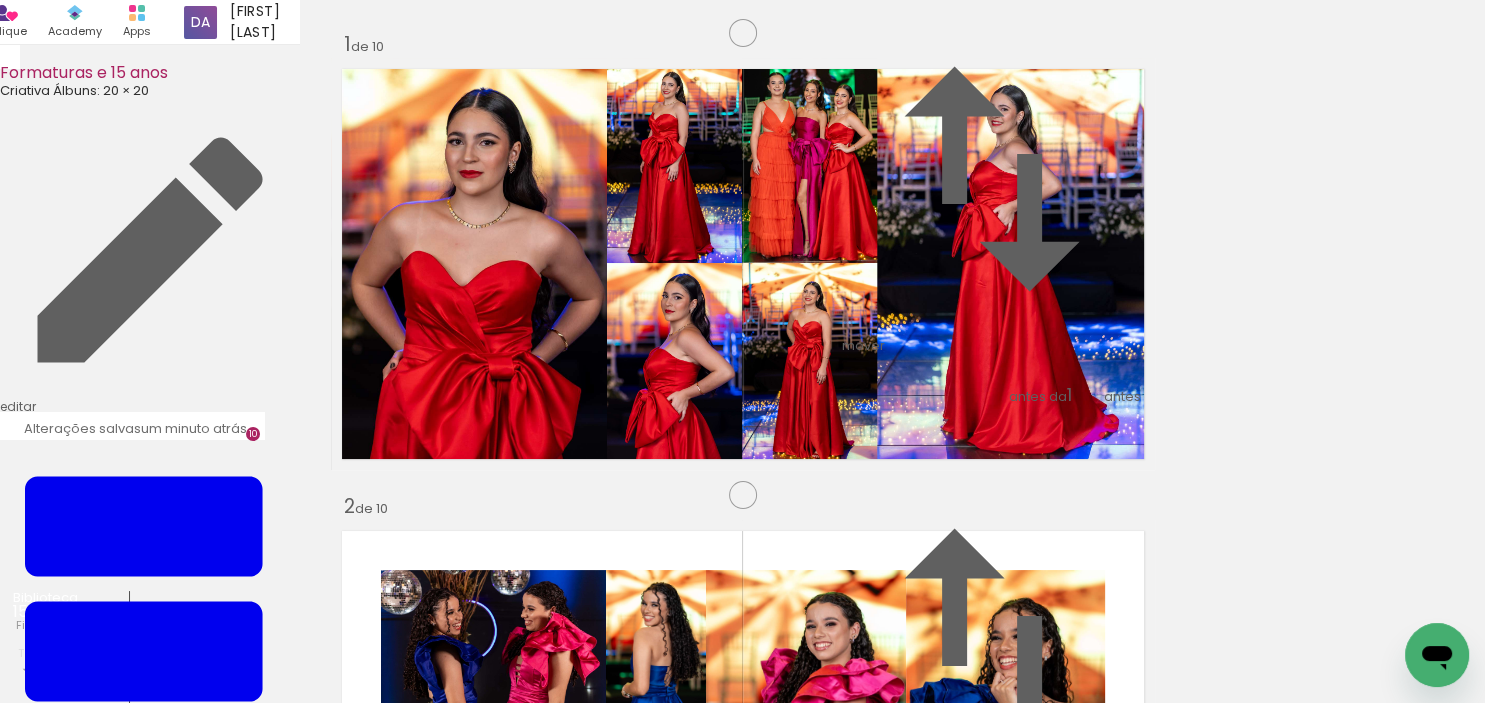 click on "7" at bounding box center (1673, 394) 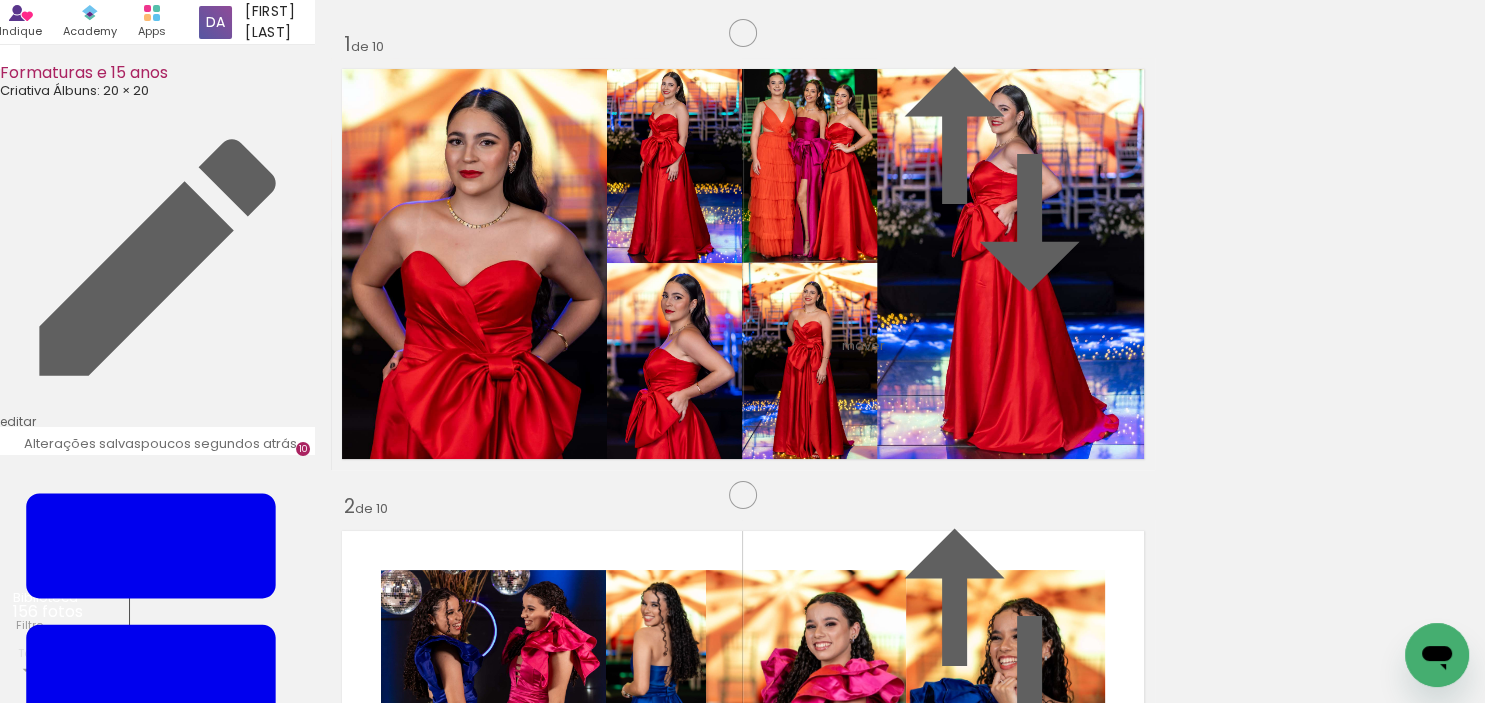 scroll, scrollTop: 0, scrollLeft: 0, axis: both 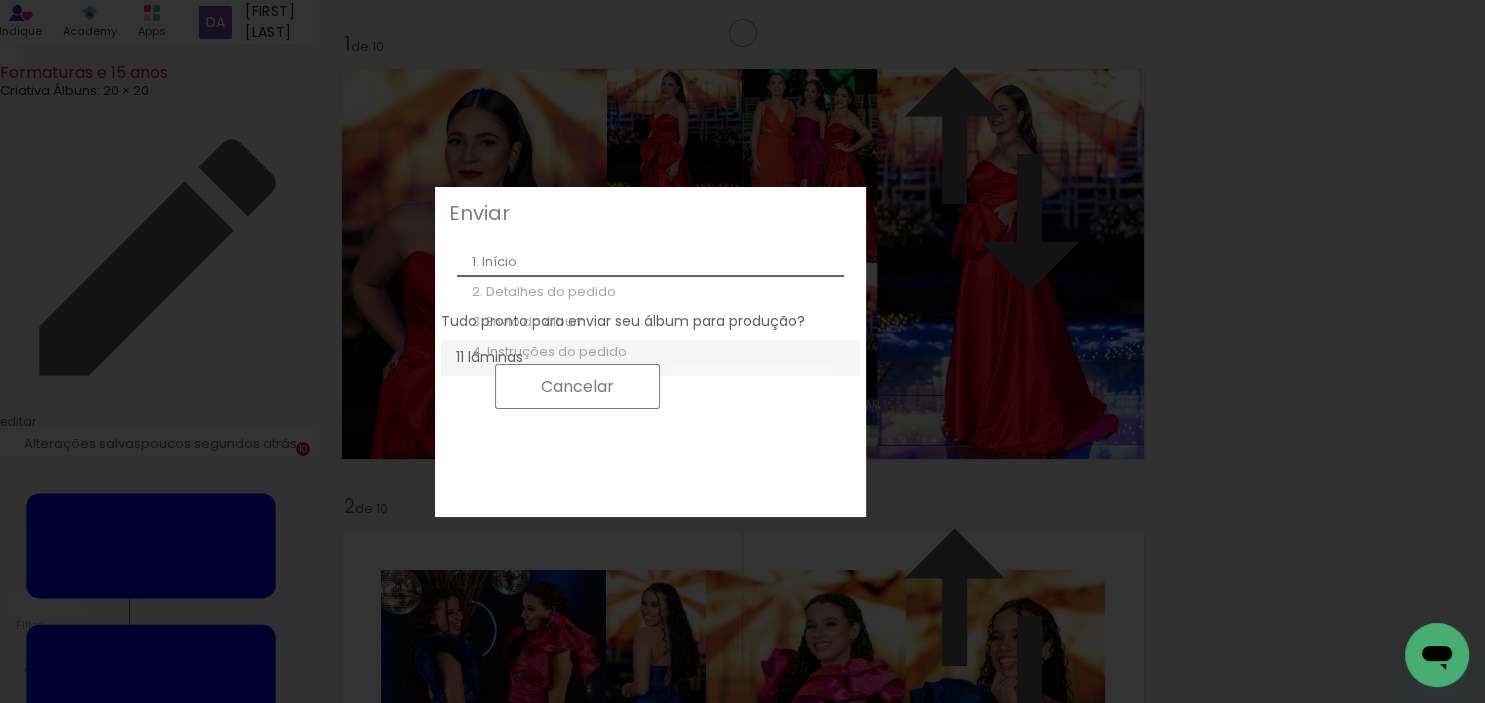 click on "Continuar" at bounding box center [0, 0] 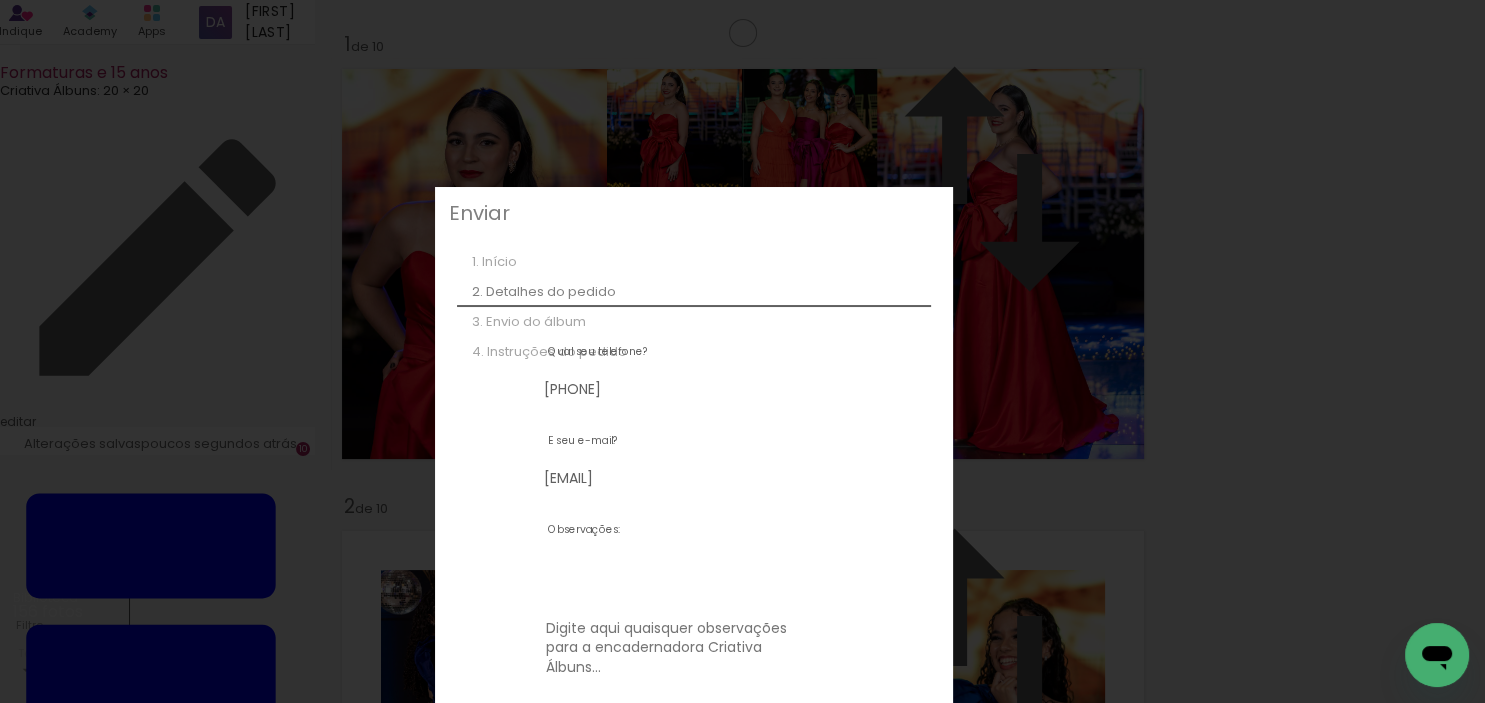 click on "Exportar para Criativa Álbuns" at bounding box center [0, 0] 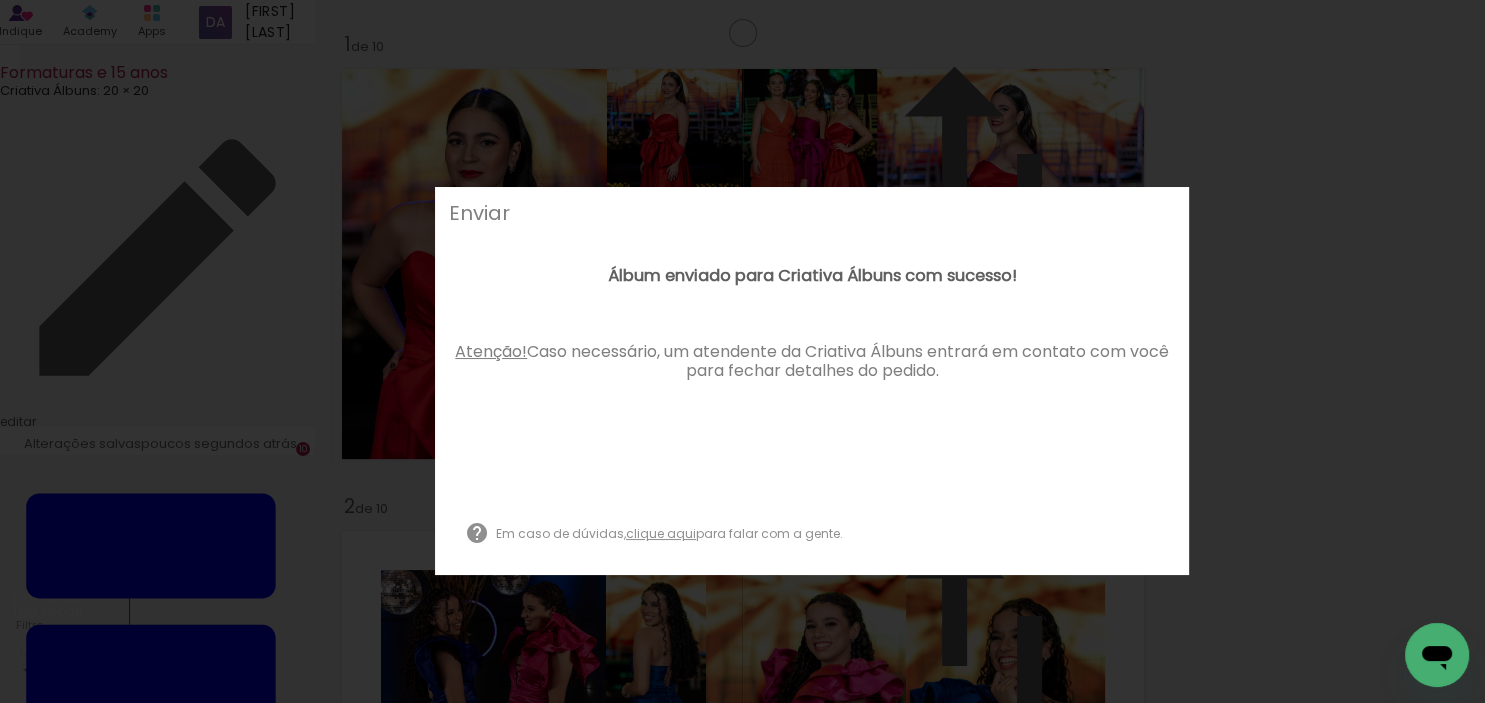 click on "Entendi! Fechar e continuar para o álbum" at bounding box center [629, 478] 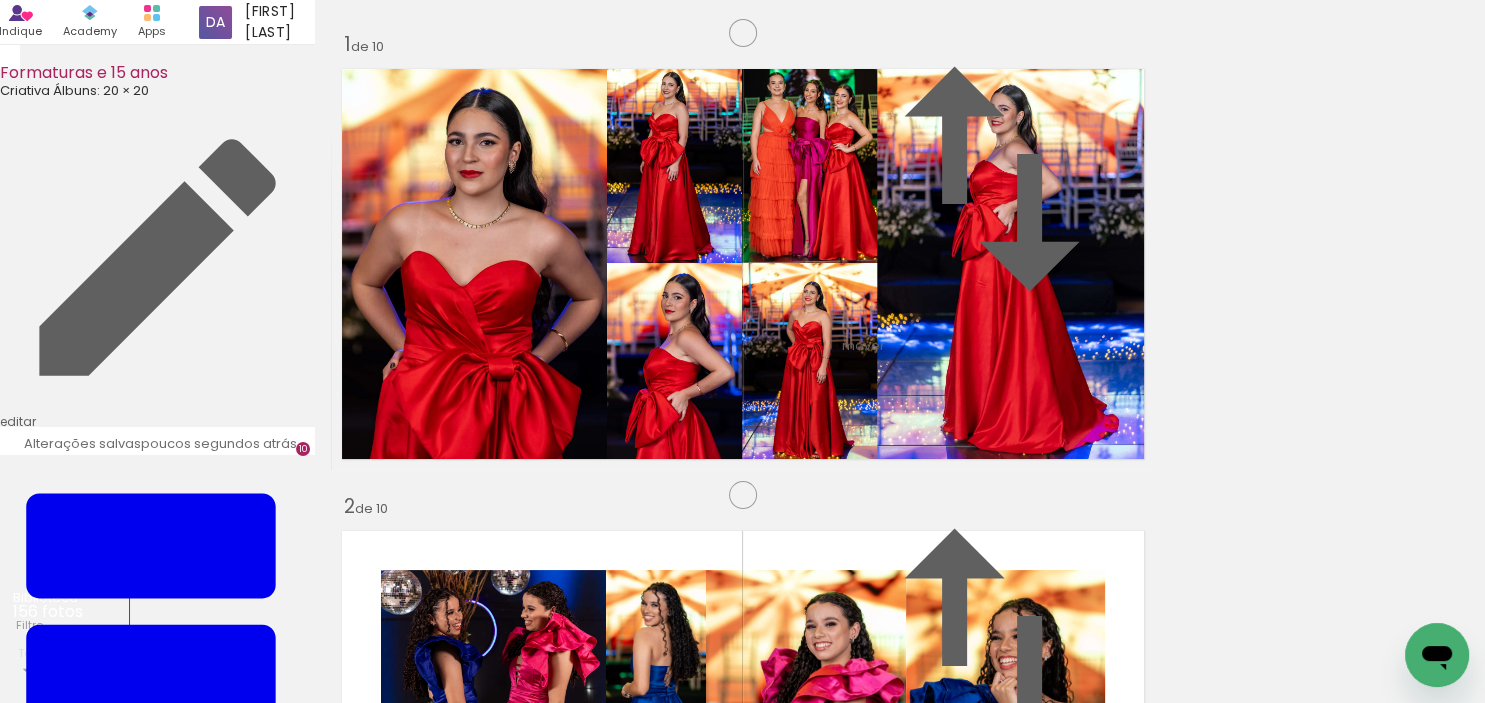 scroll, scrollTop: 0, scrollLeft: 0, axis: both 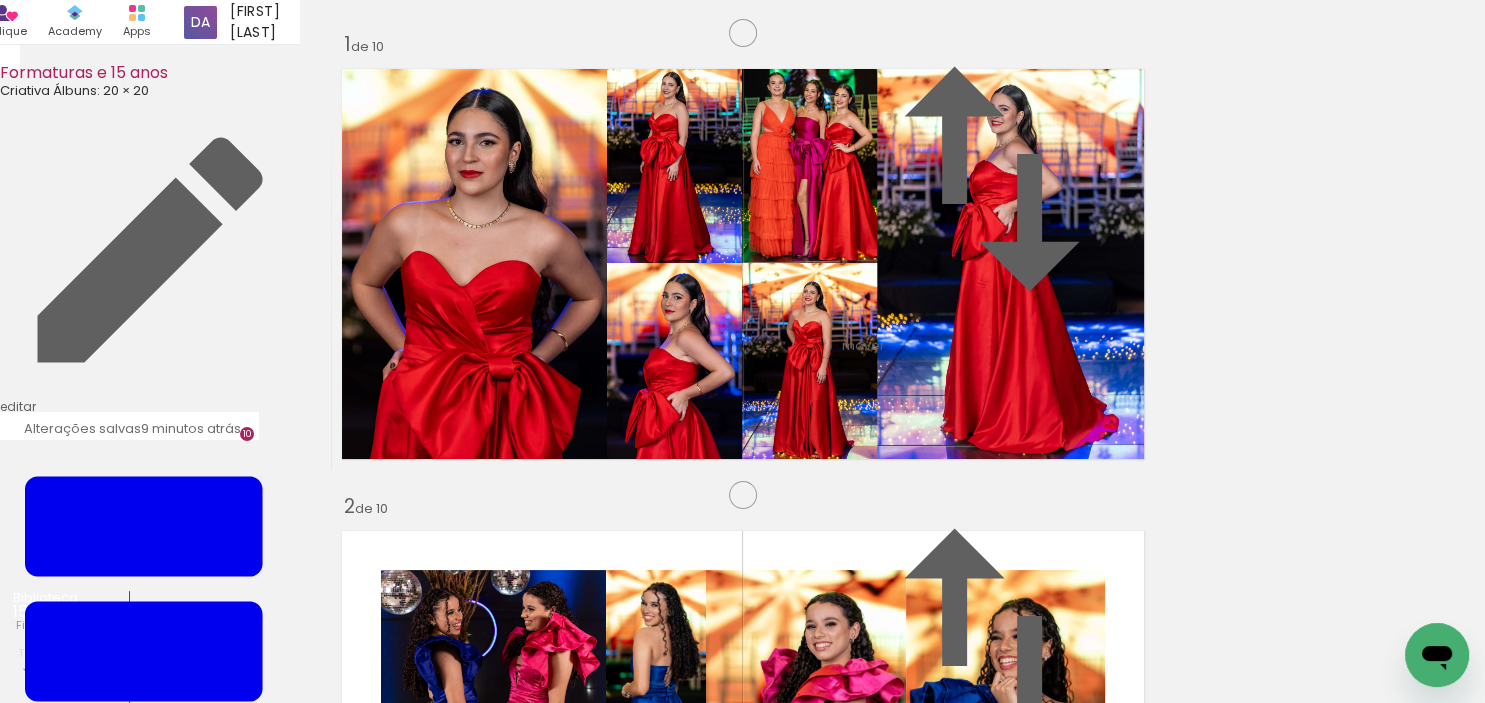click on "Finalizar" 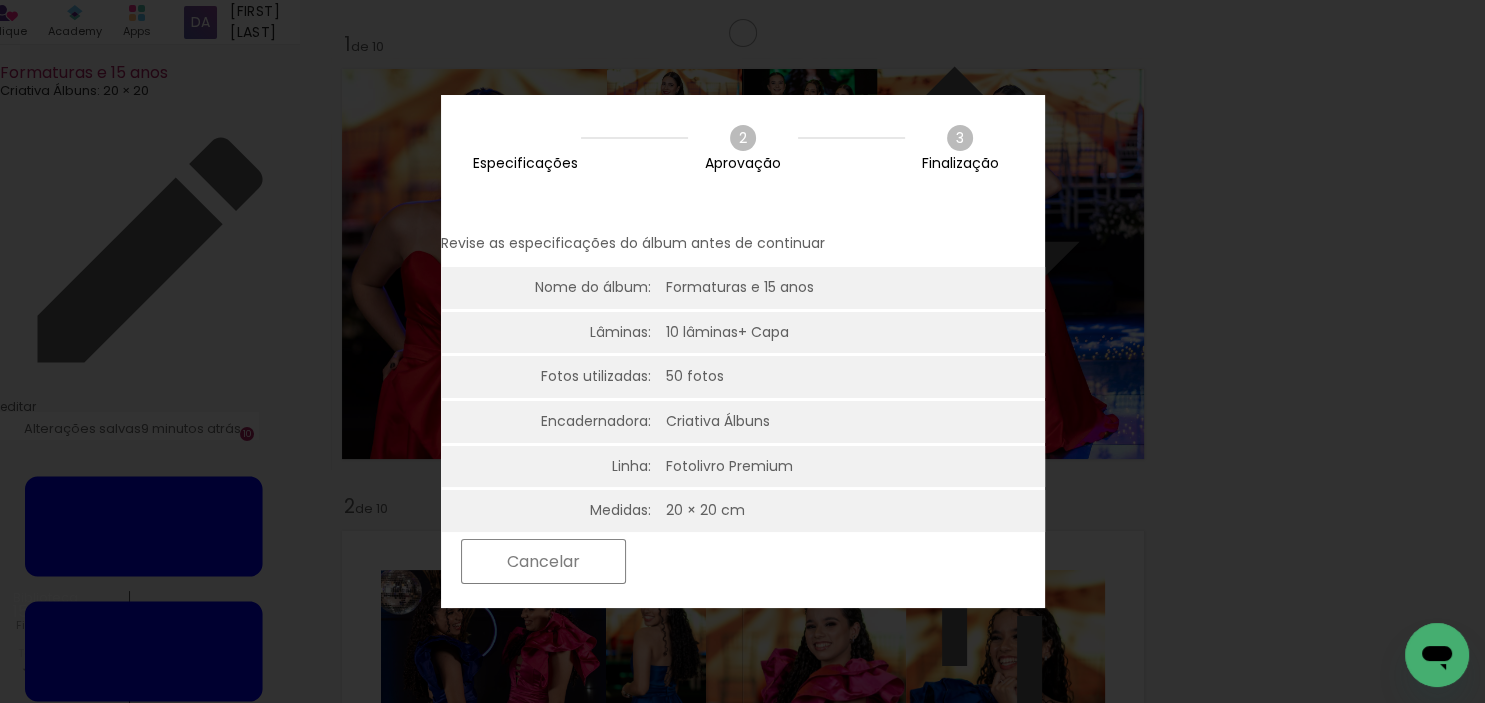 click on "Próximo" at bounding box center (0, 0) 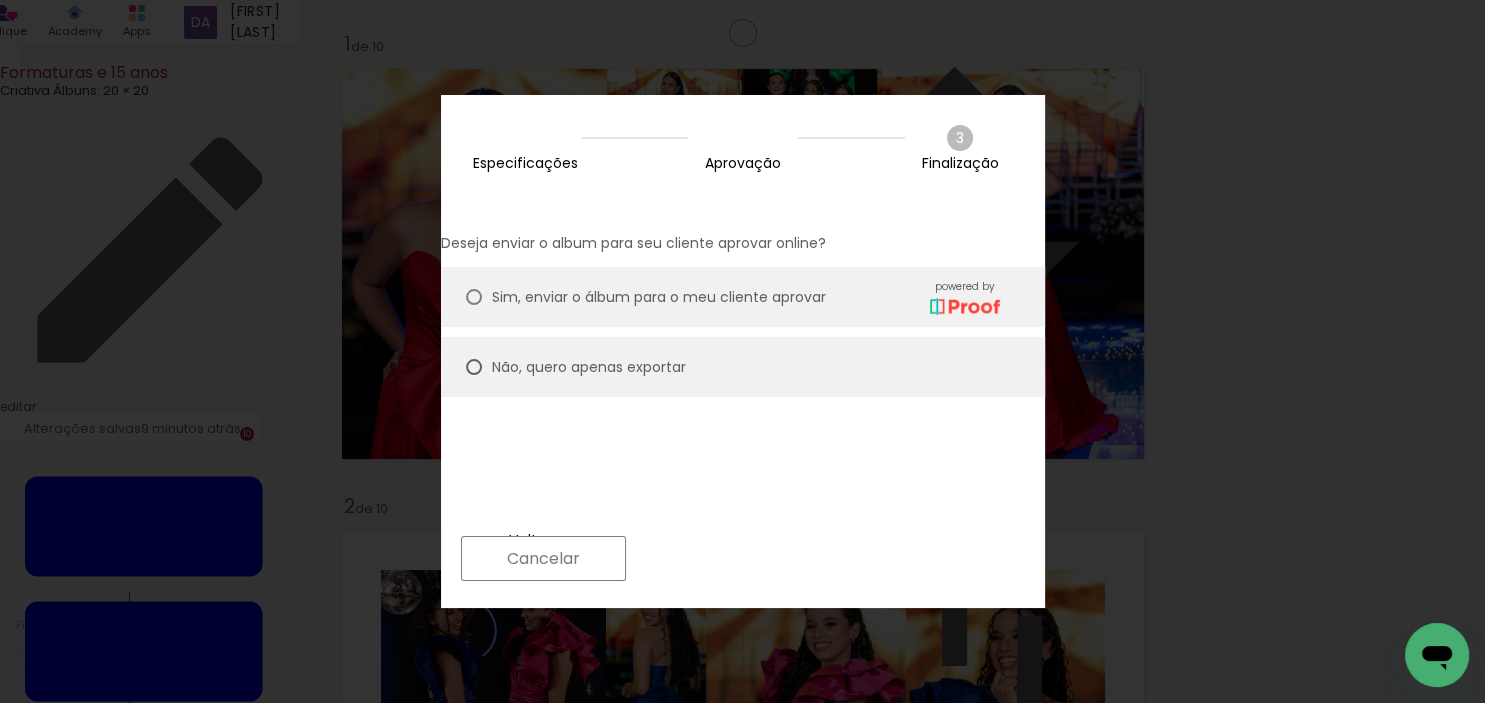 click on "Próximo" at bounding box center (713, 558) 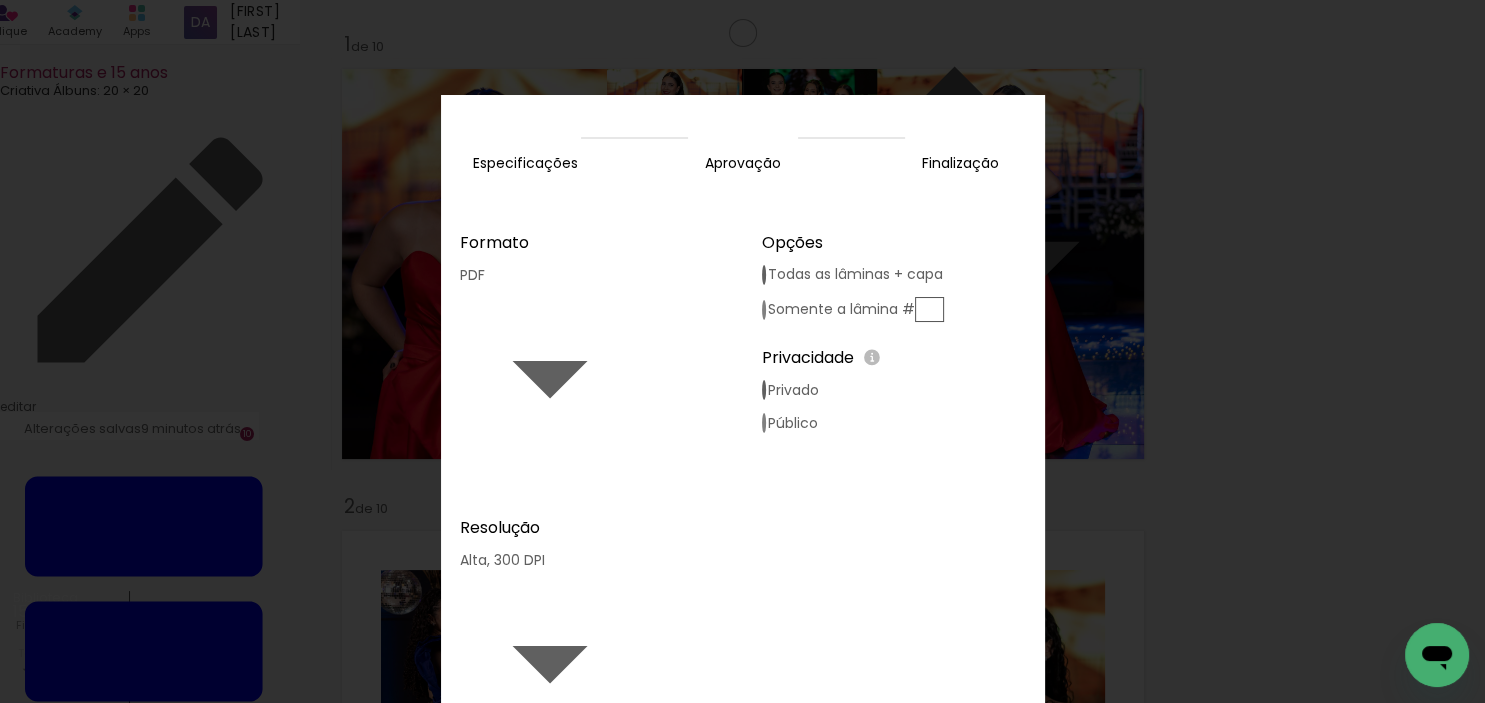 click on "Exportar" at bounding box center (0, 0) 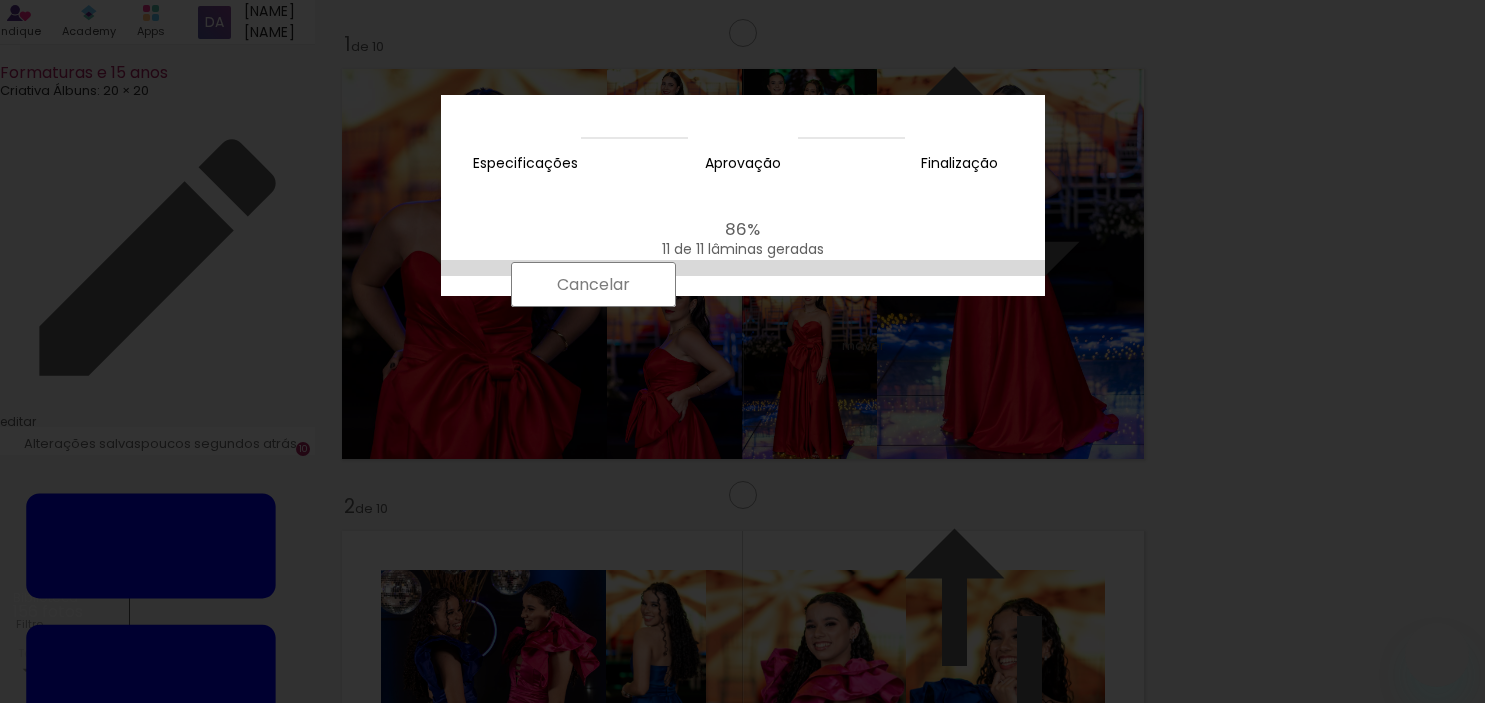 scroll, scrollTop: 0, scrollLeft: 0, axis: both 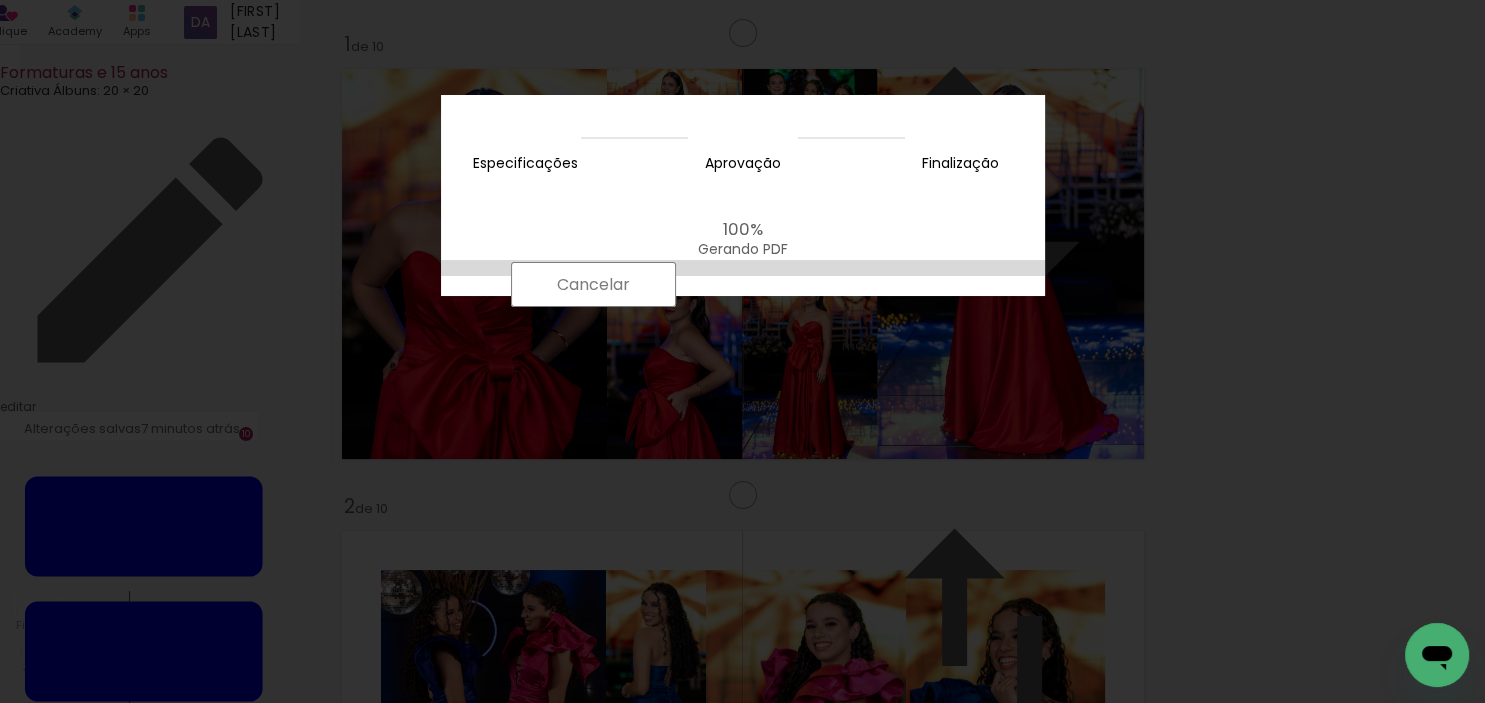 click on "100% Gerando PDF" at bounding box center (743, 262) 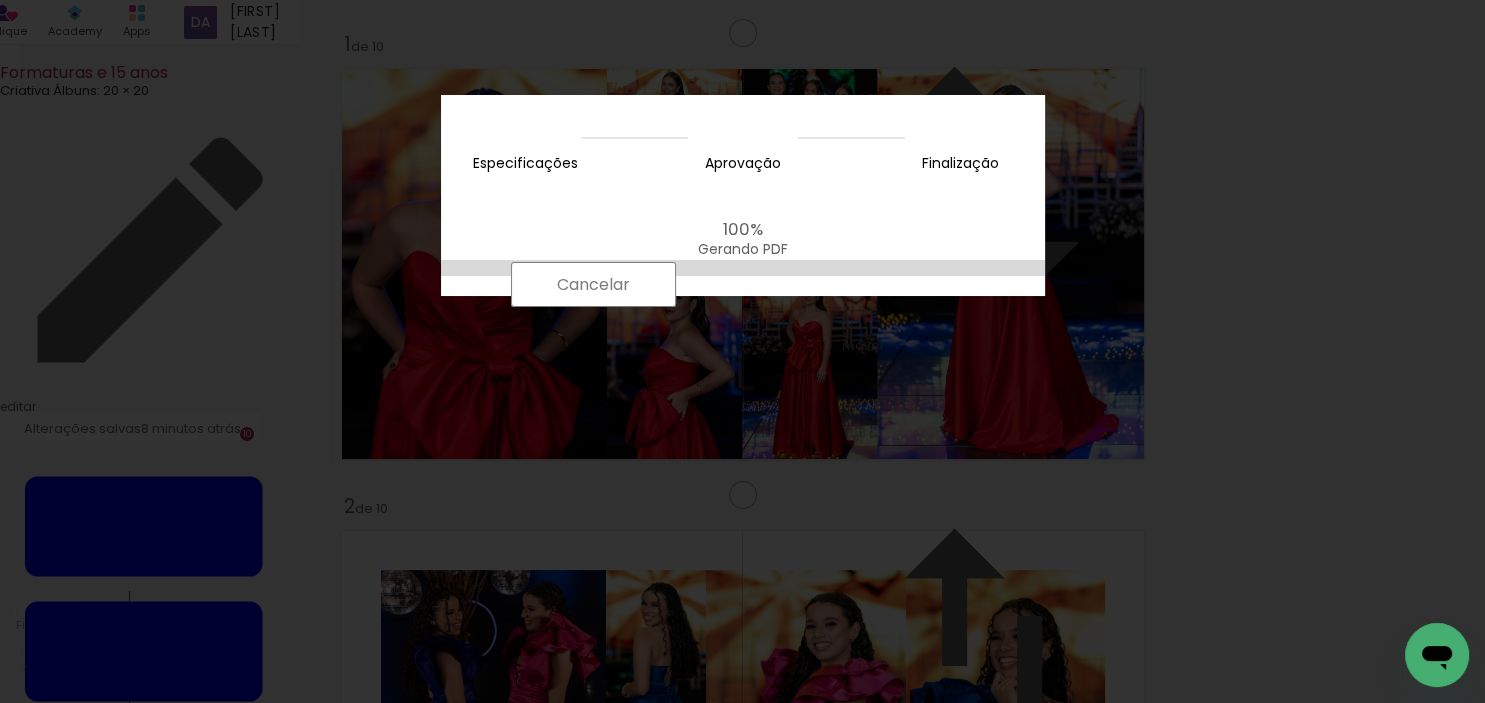 click on "100% Gerando PDF" at bounding box center [743, 262] 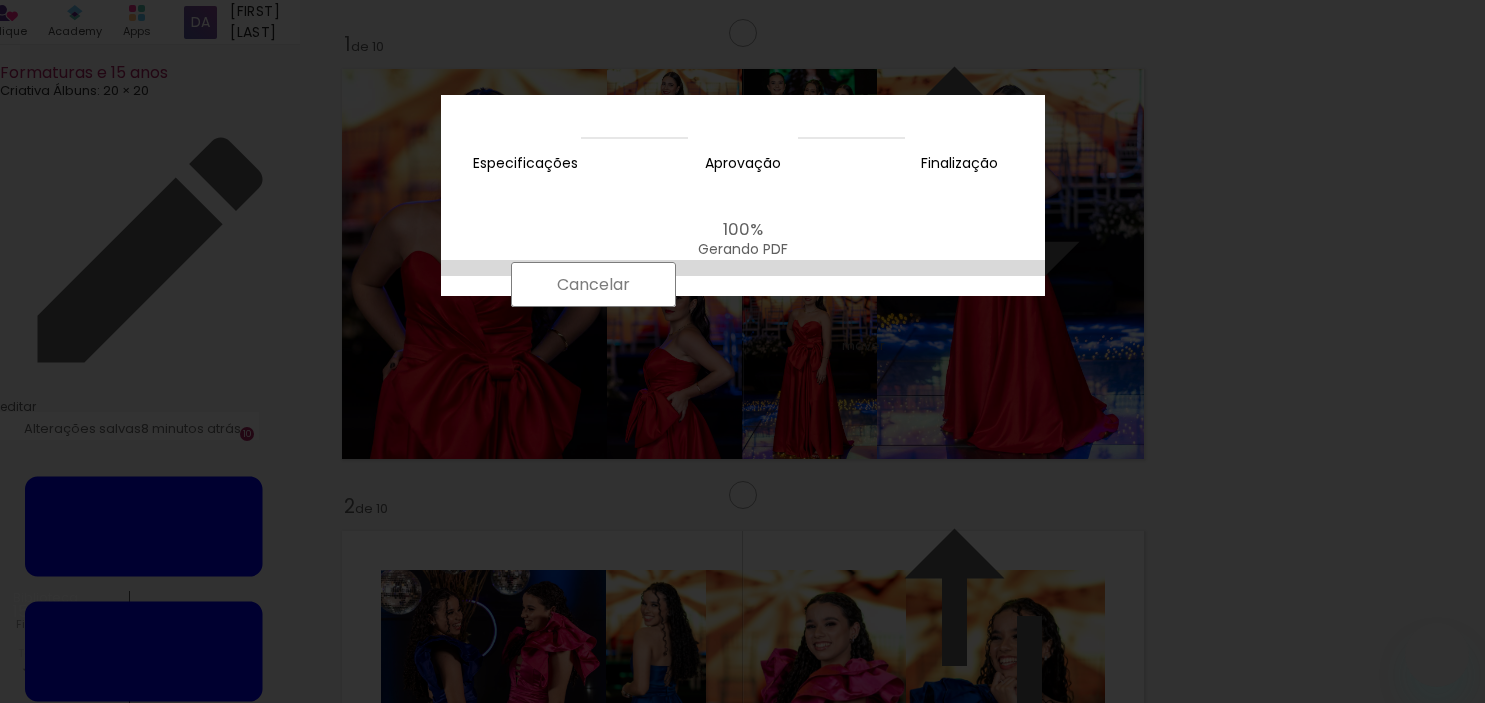 scroll, scrollTop: 0, scrollLeft: 0, axis: both 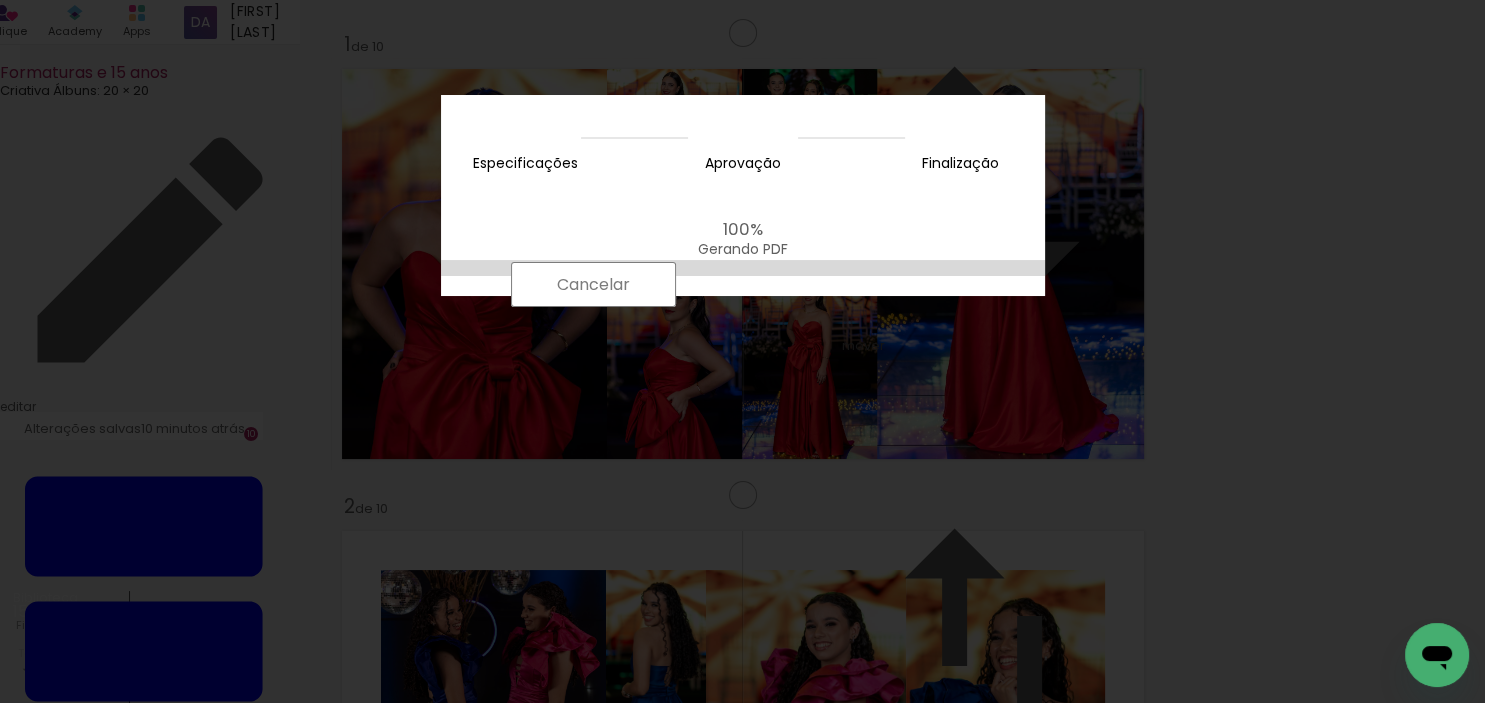 click on "100% Gerando PDF" at bounding box center (743, 262) 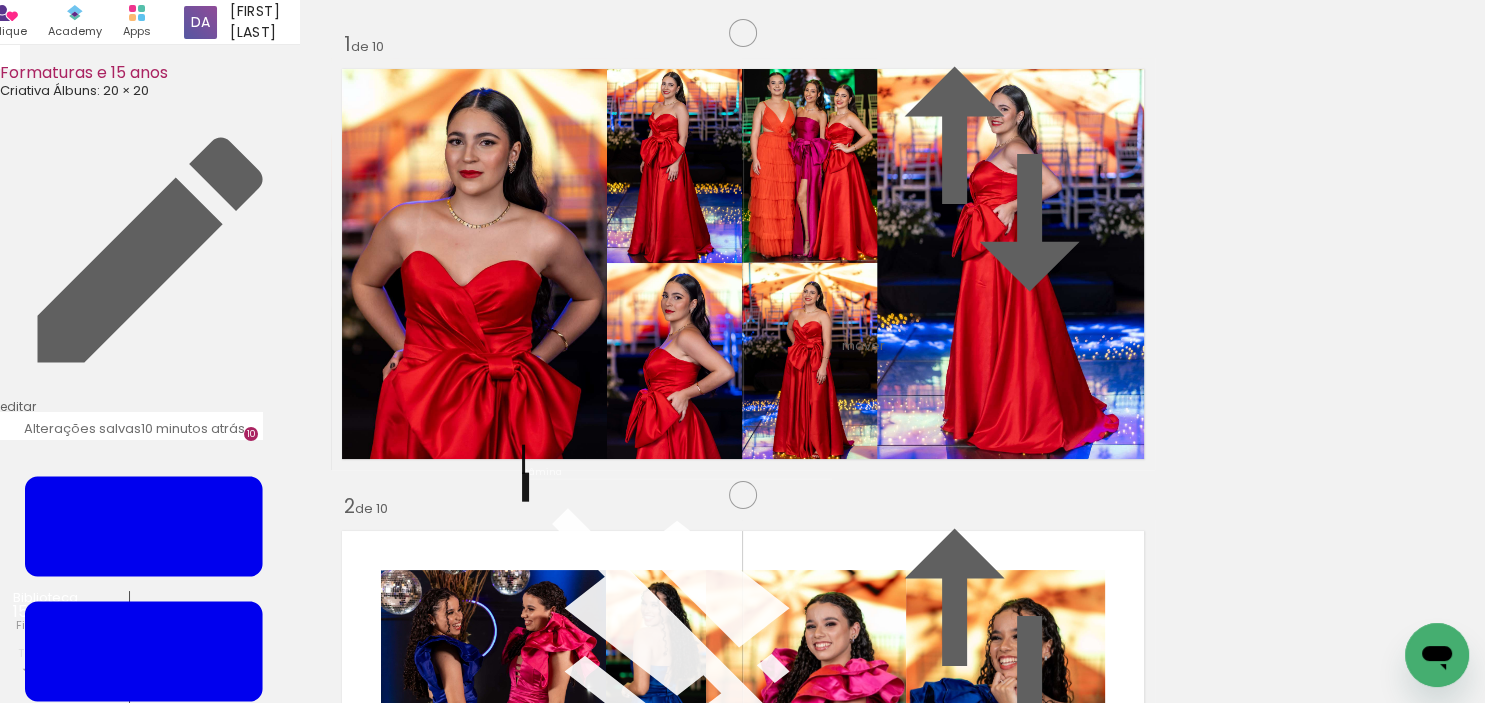 click on "Finalizar" 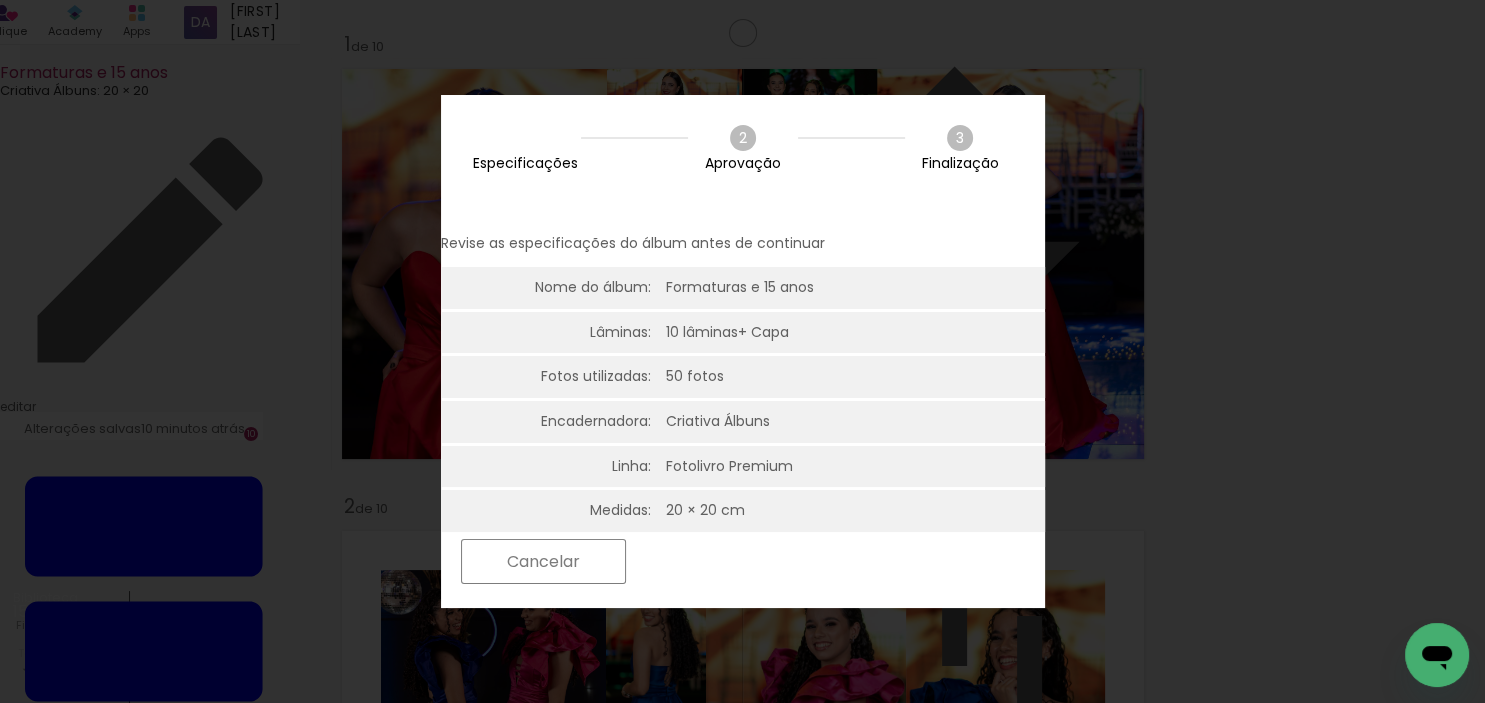 click on "Próximo" at bounding box center (0, 0) 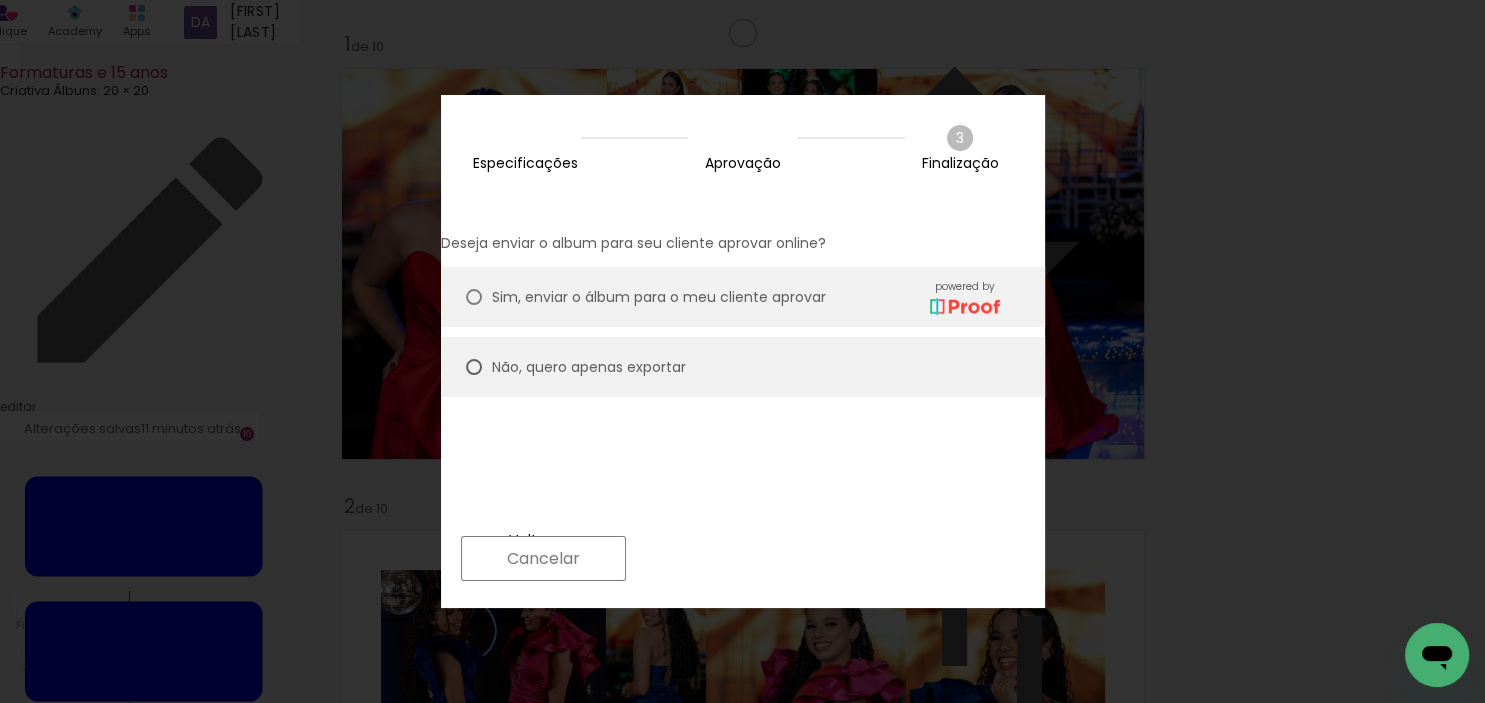 click on "Próximo" at bounding box center [713, 558] 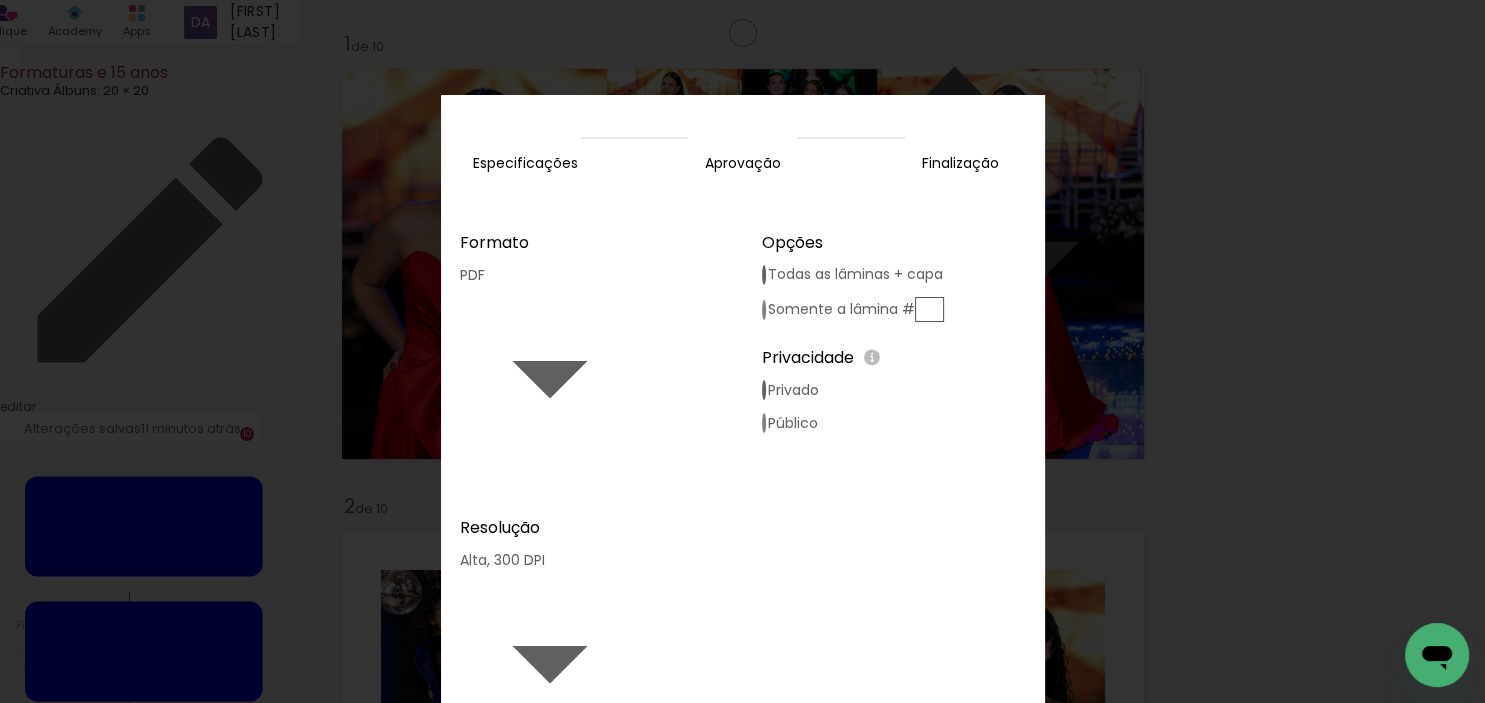 click on "Exportar" at bounding box center (0, 0) 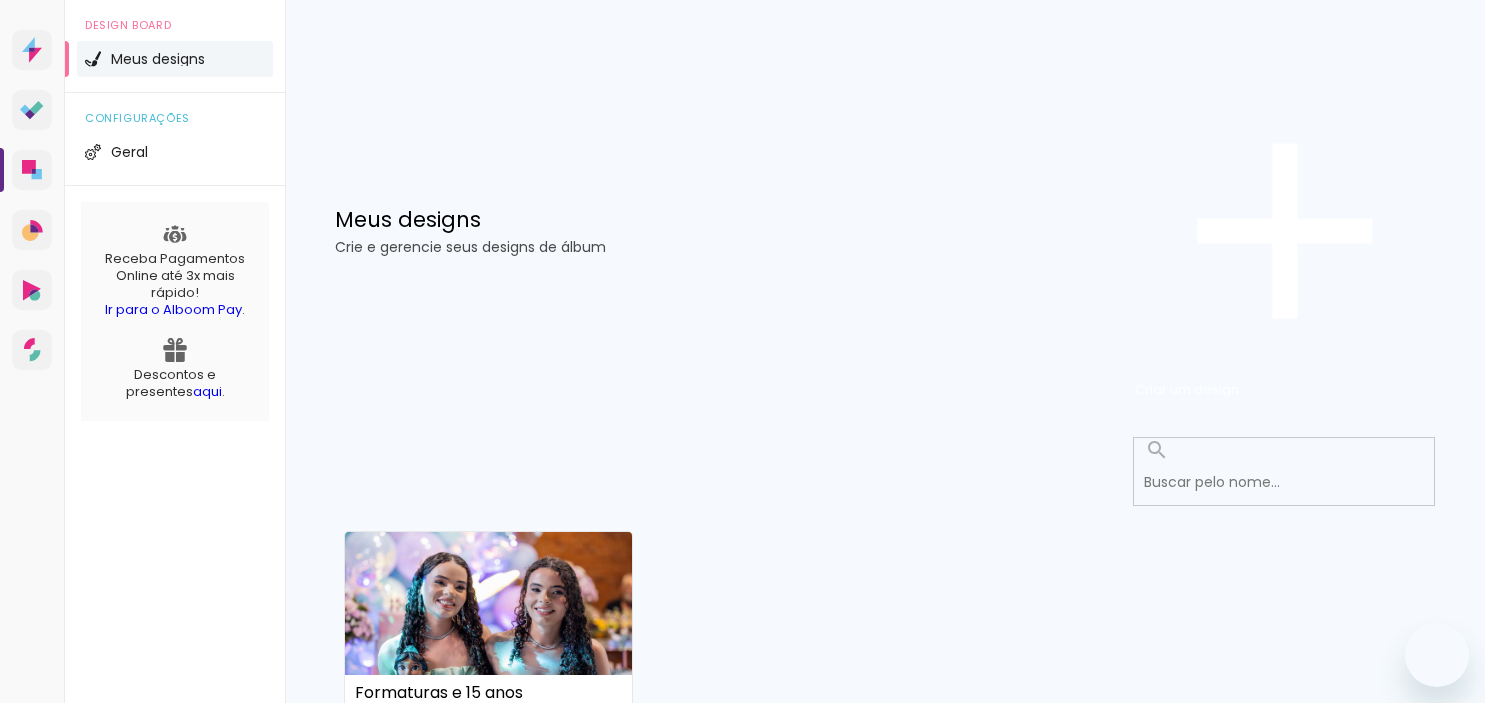 scroll, scrollTop: 0, scrollLeft: 0, axis: both 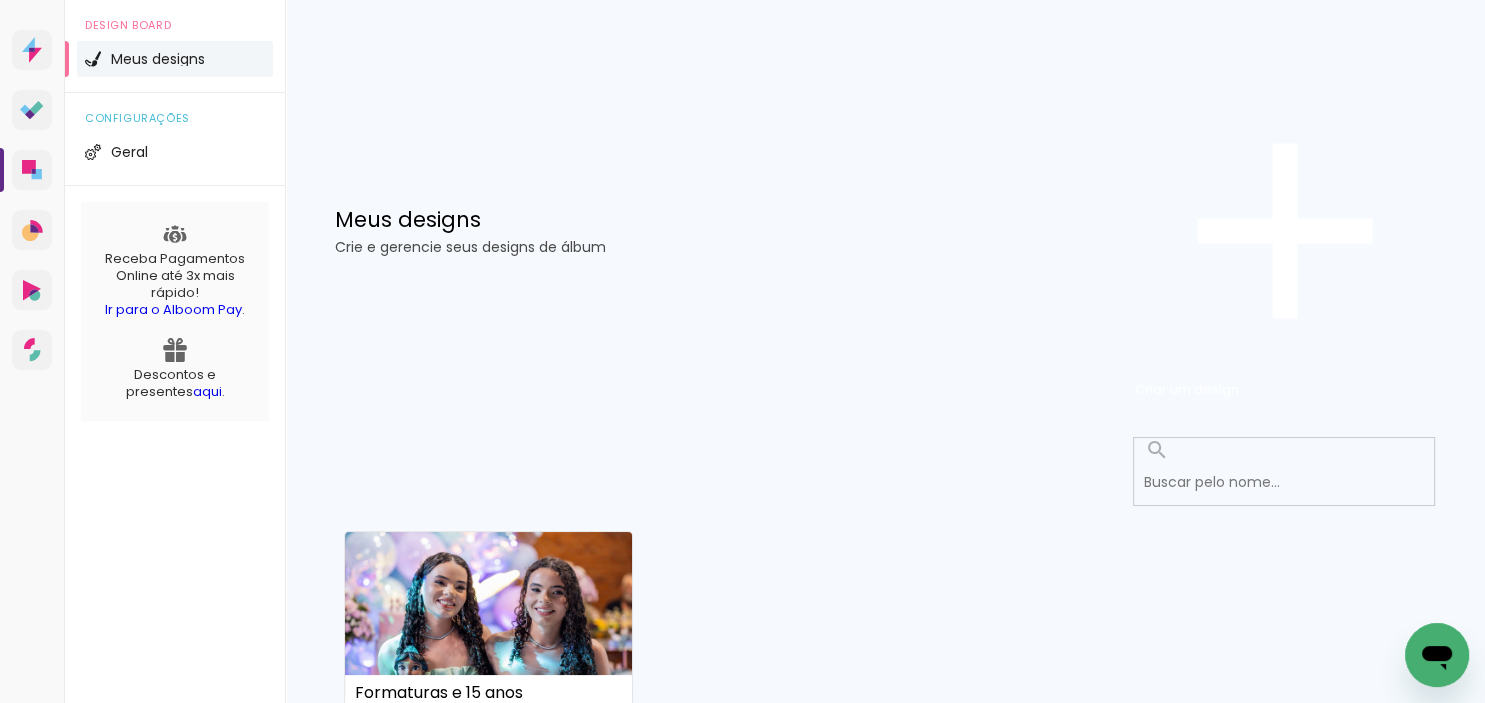 click on "Criado em 07/08/25" at bounding box center [488, 839] 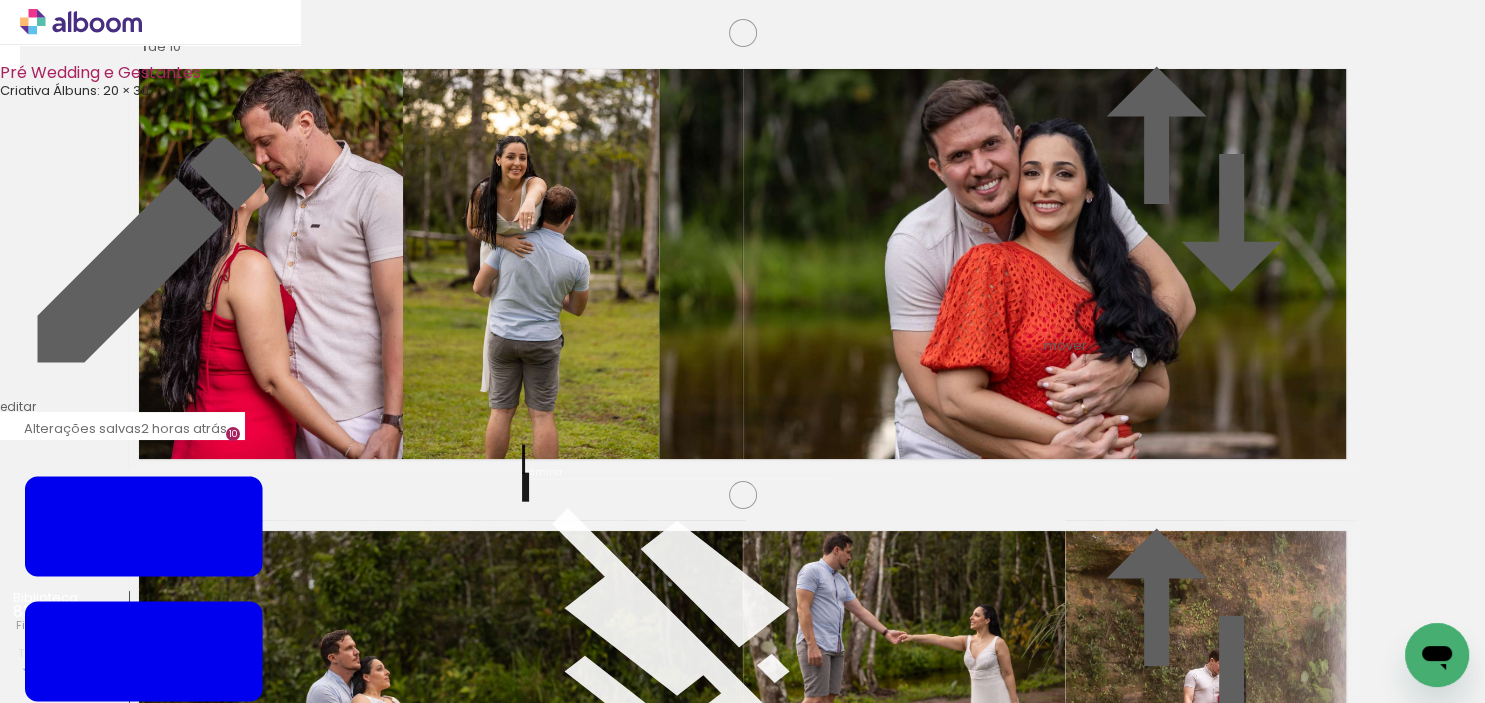 click on "Finalizar" 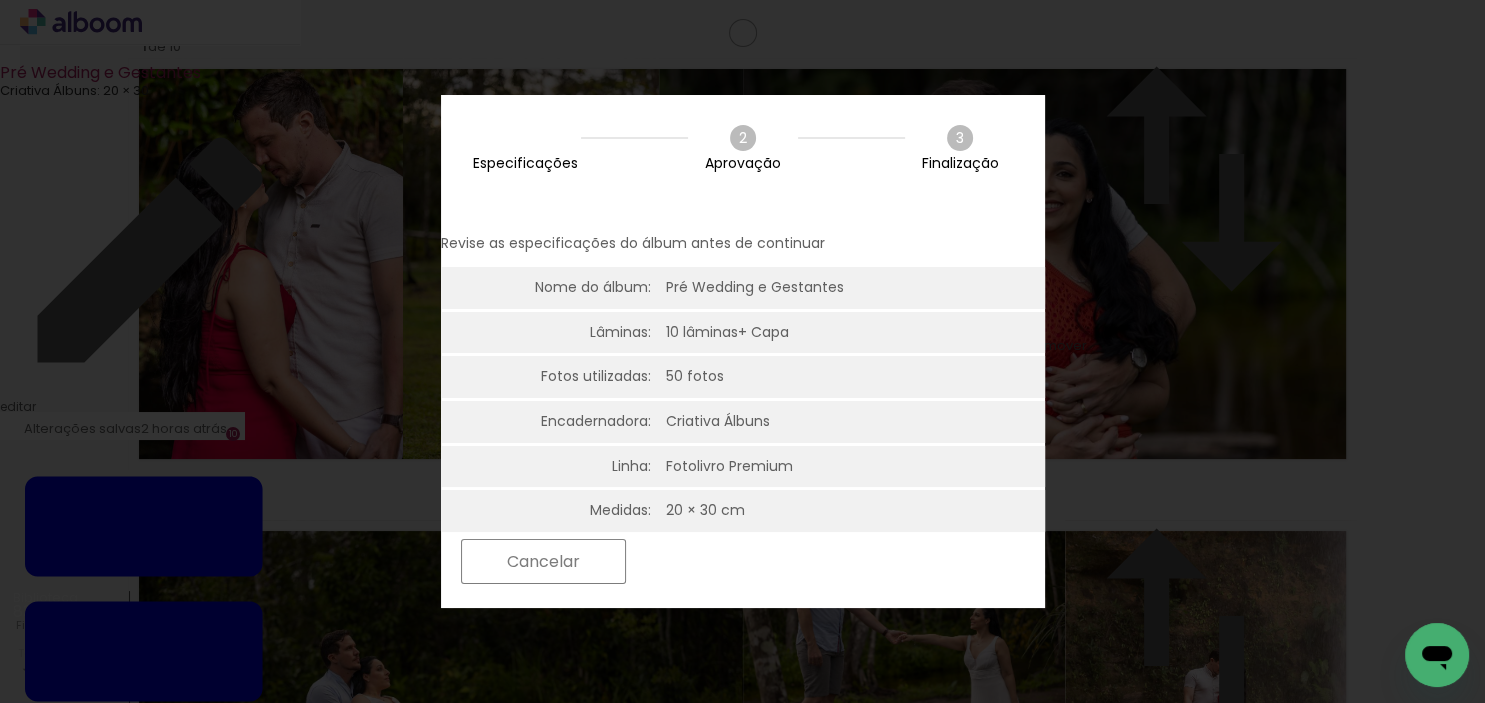 click on "Próximo" at bounding box center (0, 0) 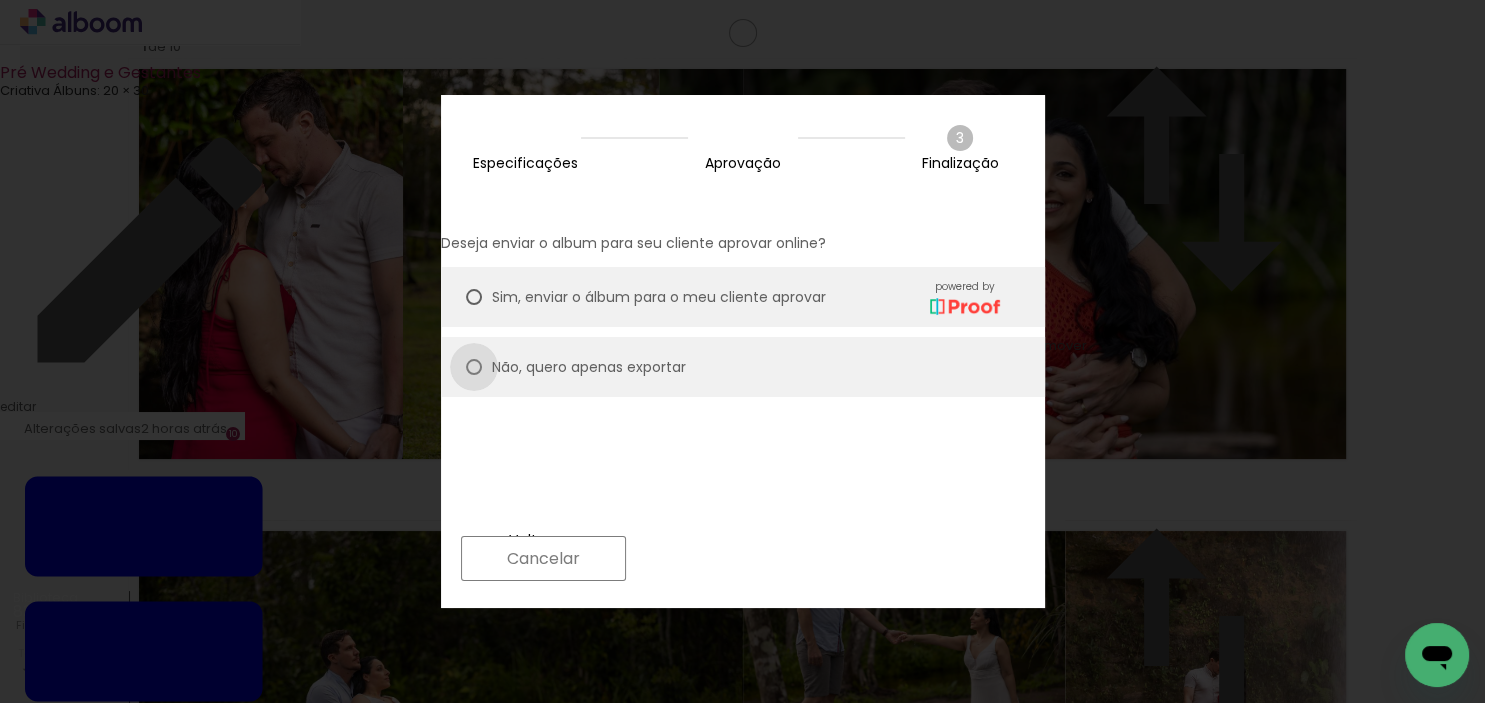 click at bounding box center (474, 297) 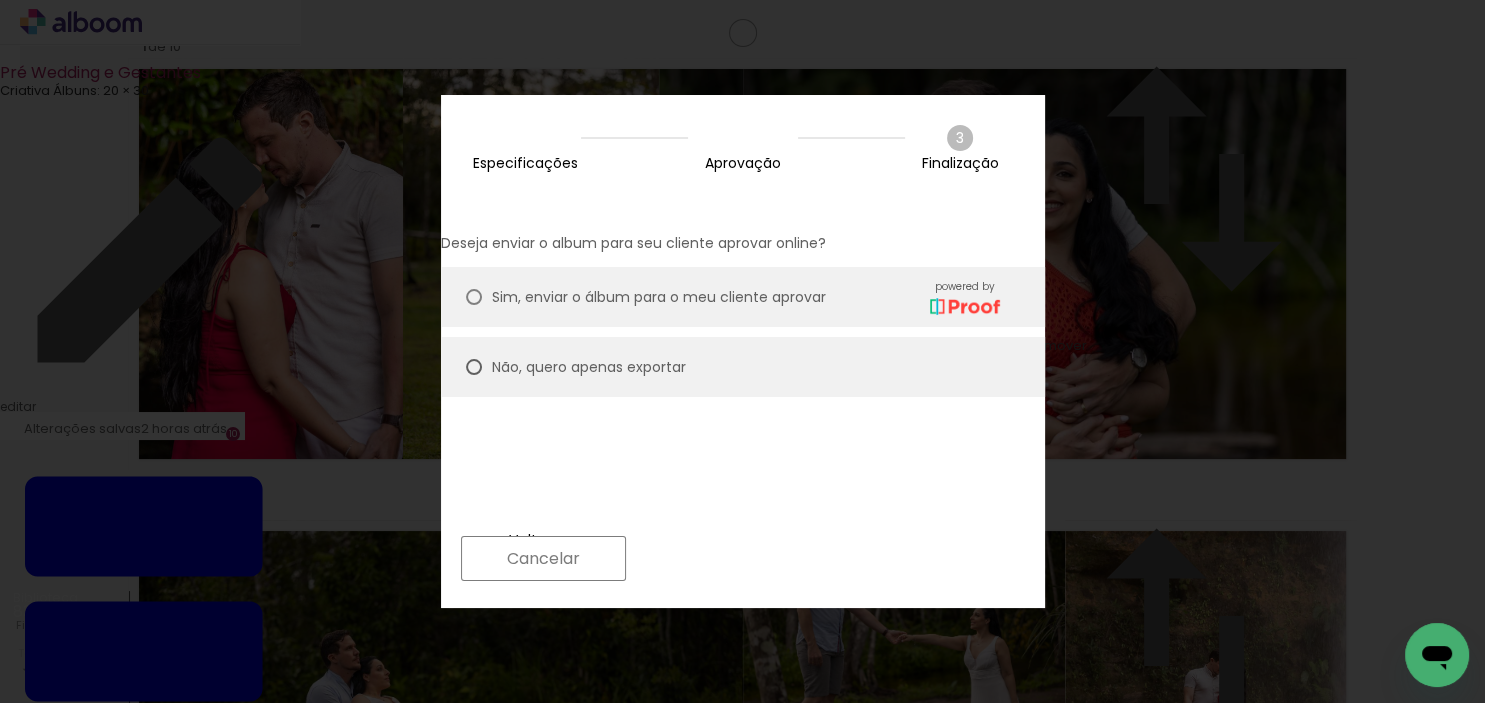 click on "Próximo" at bounding box center (0, 0) 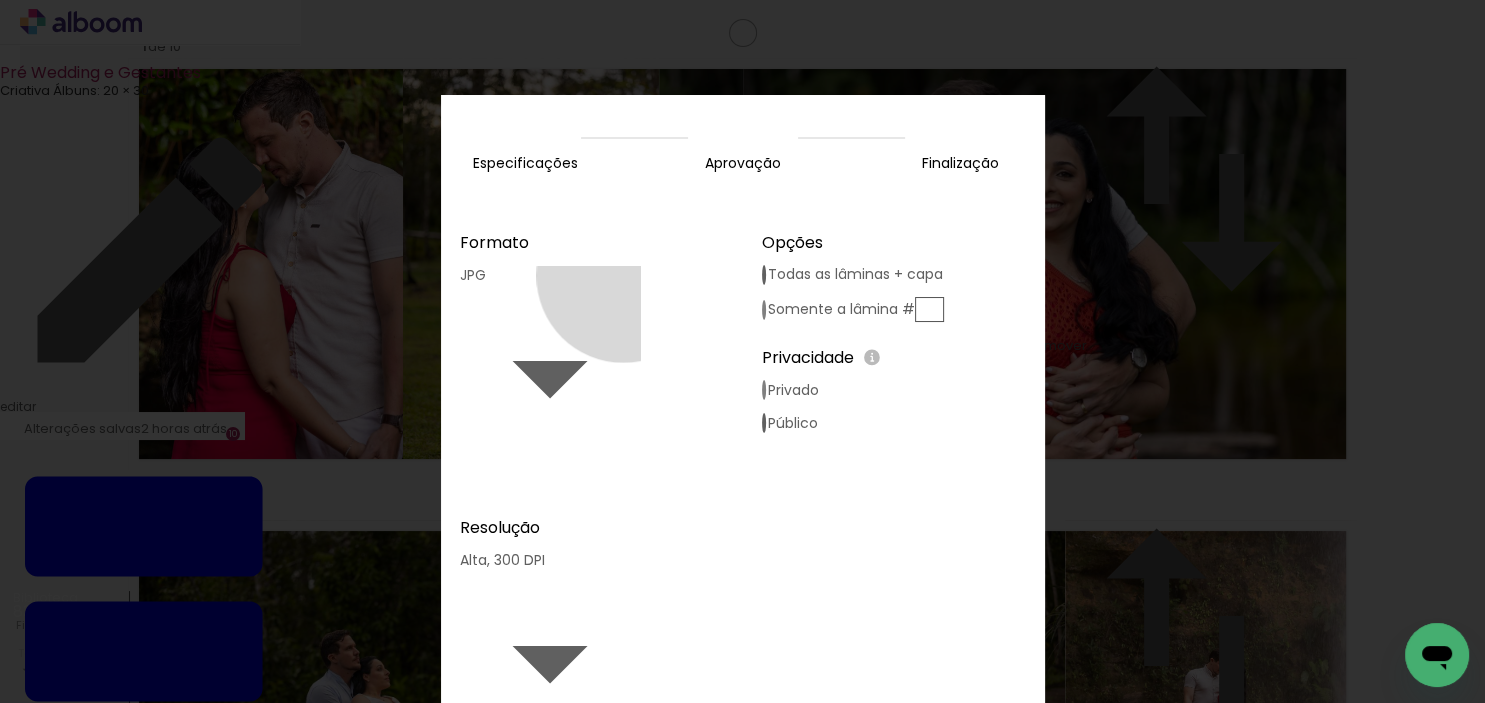 click 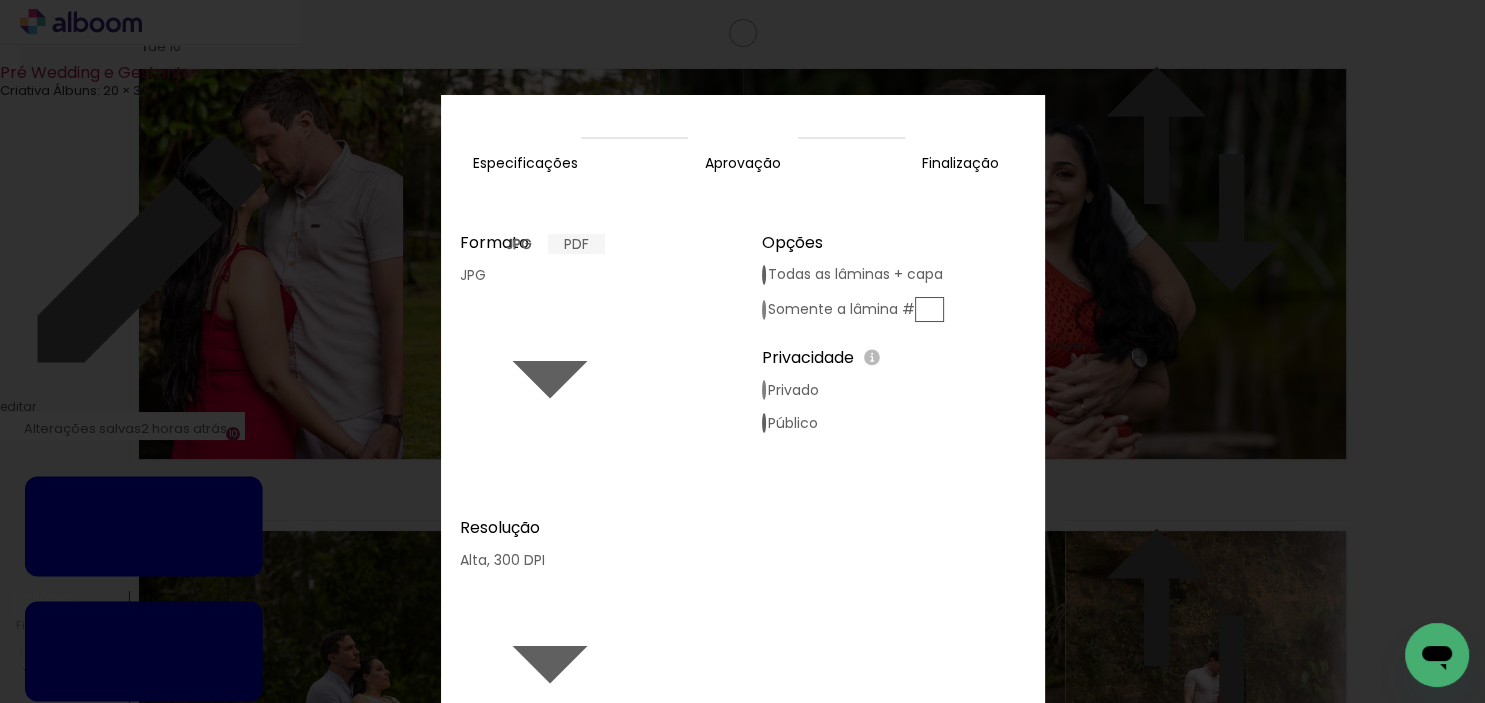 click on "PDF" at bounding box center (576, 244) 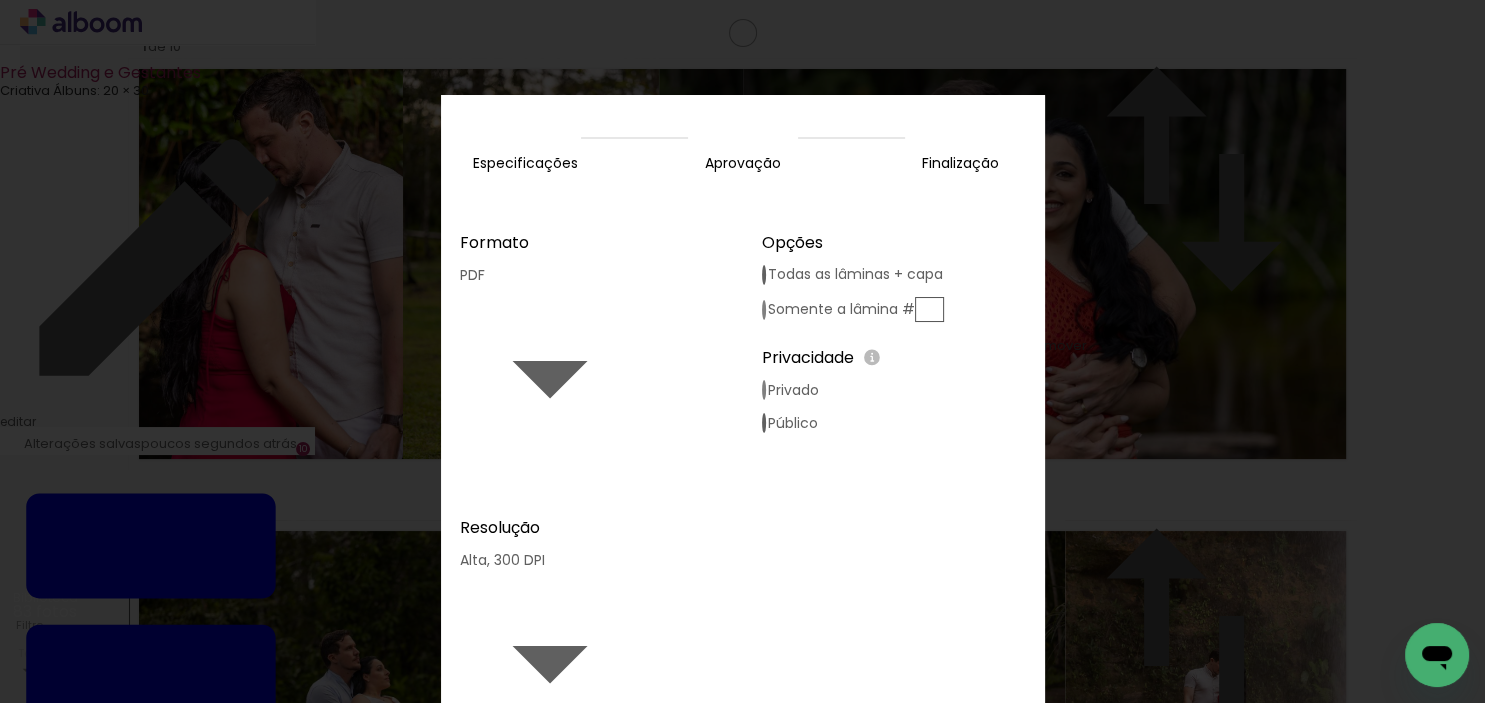 click on "Exportar" at bounding box center [0, 0] 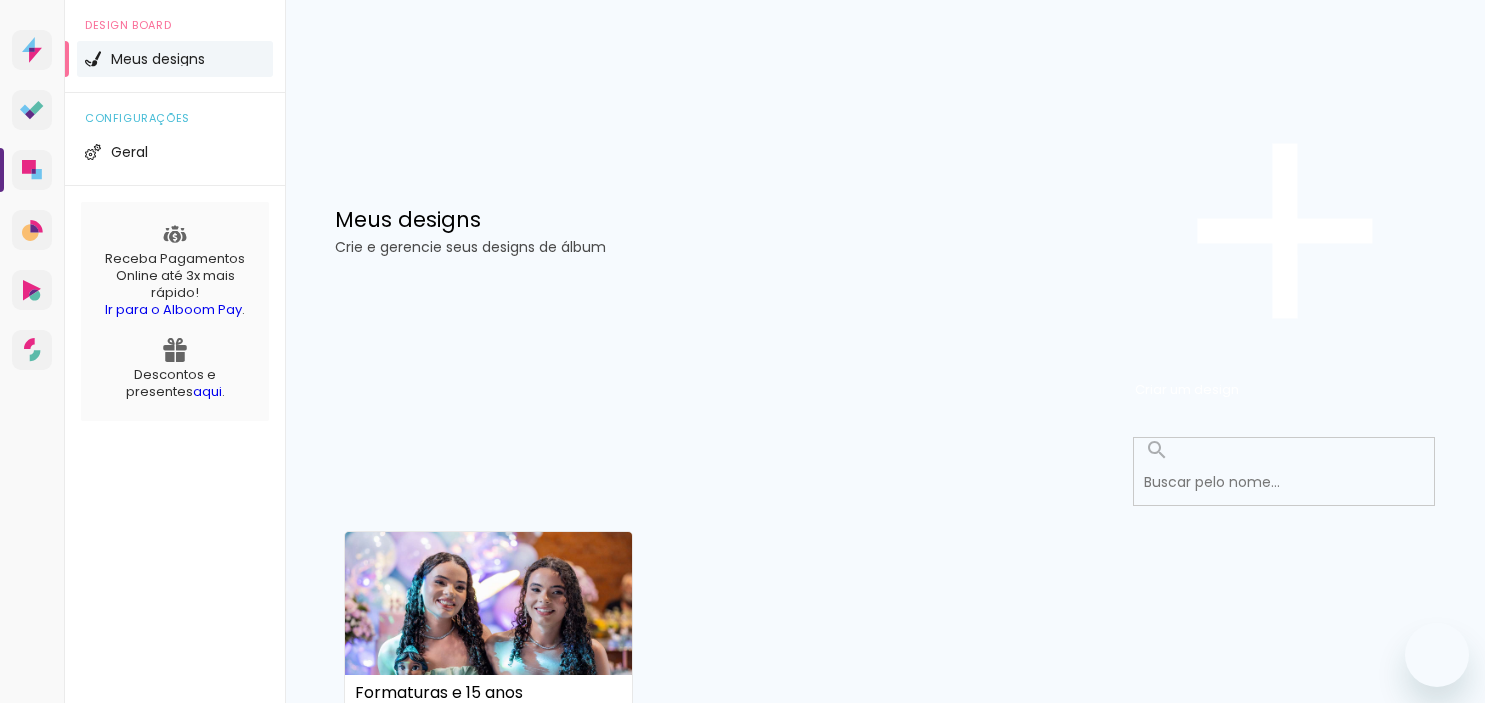 scroll, scrollTop: 0, scrollLeft: 0, axis: both 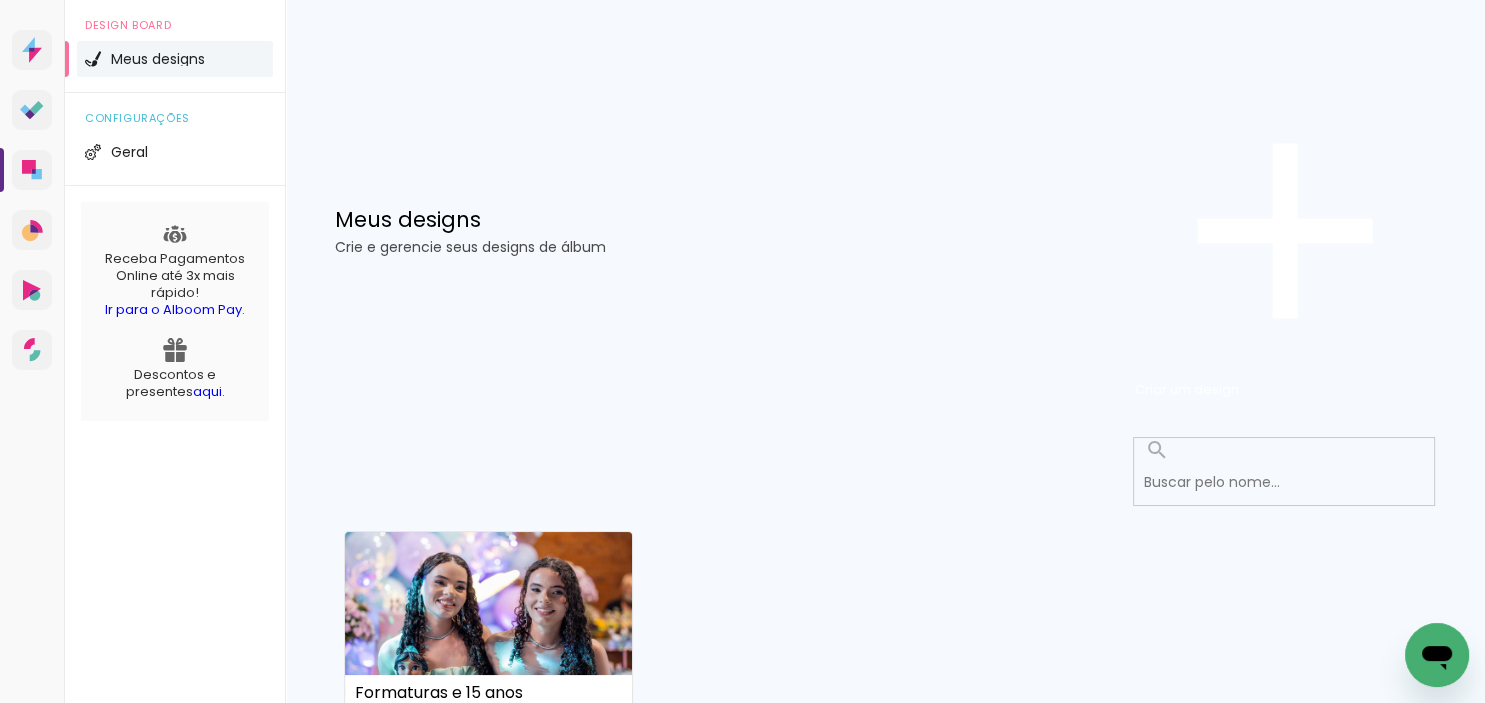 click on "Criado em 25/07/25" at bounding box center (488, 1082) 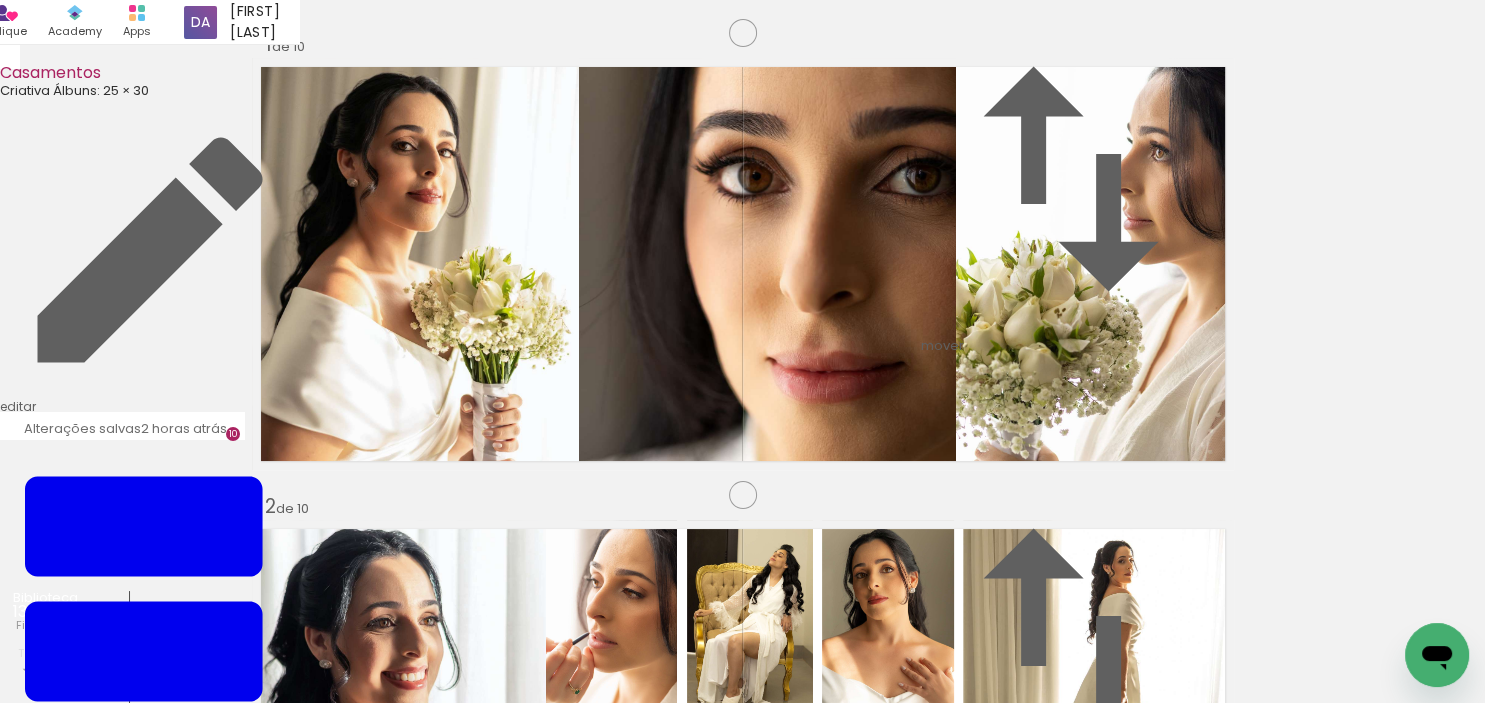 click on "Finalizar" 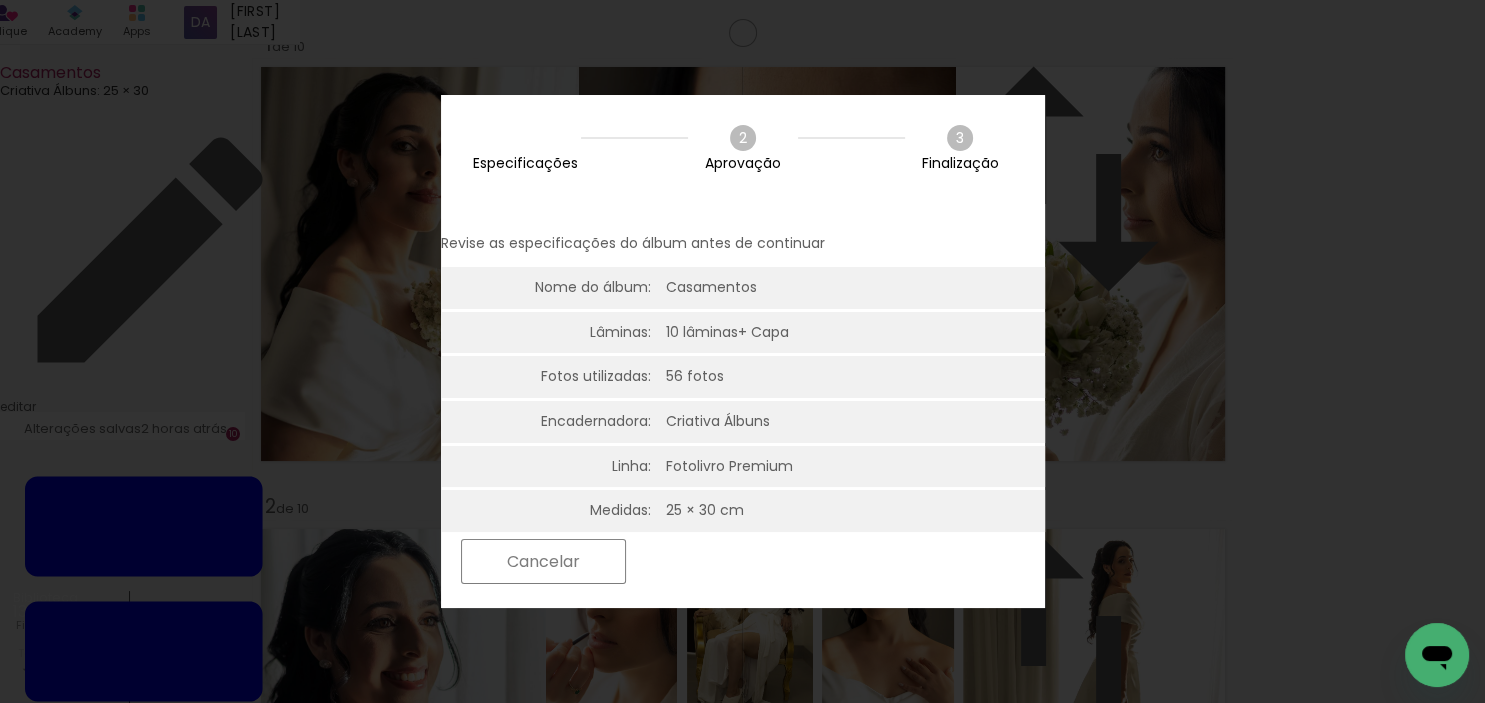 click on "Próximo" at bounding box center (0, 0) 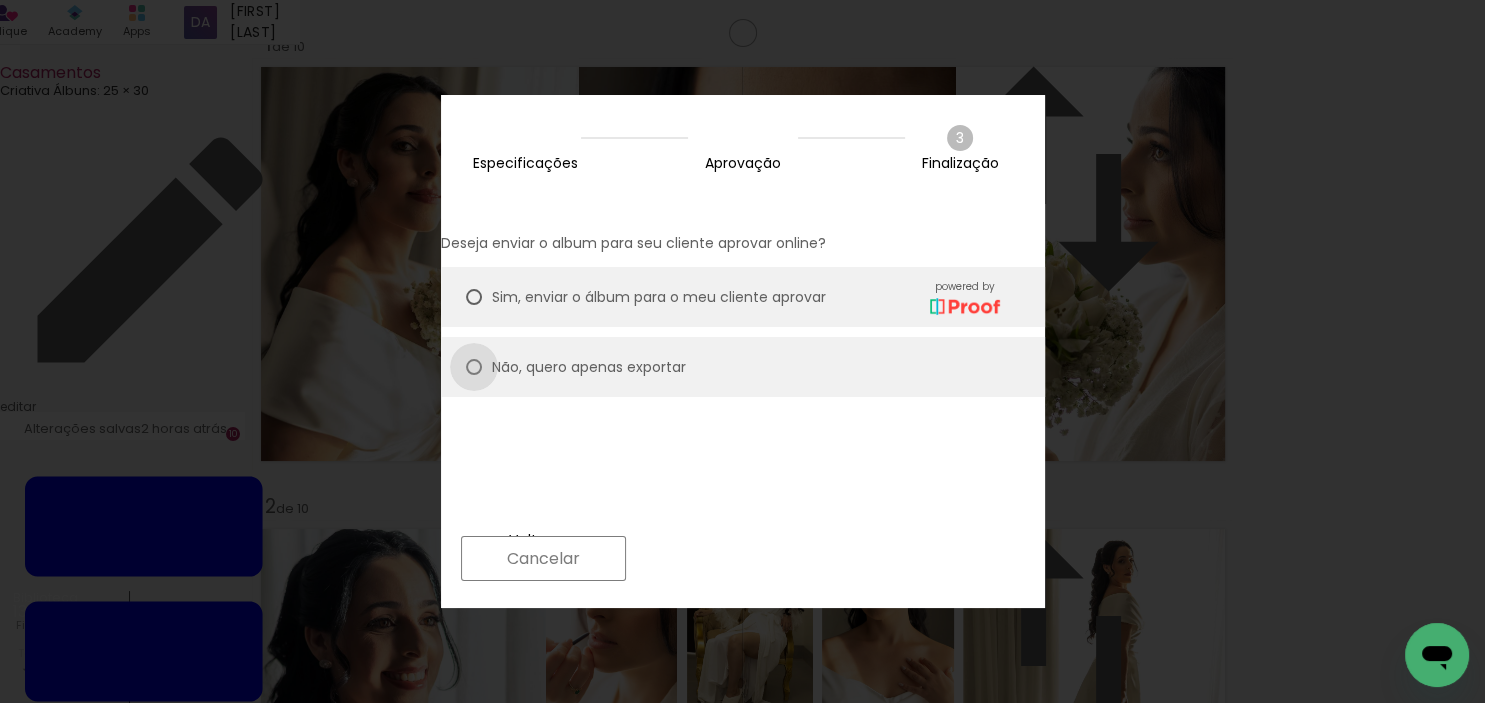 click at bounding box center [474, 297] 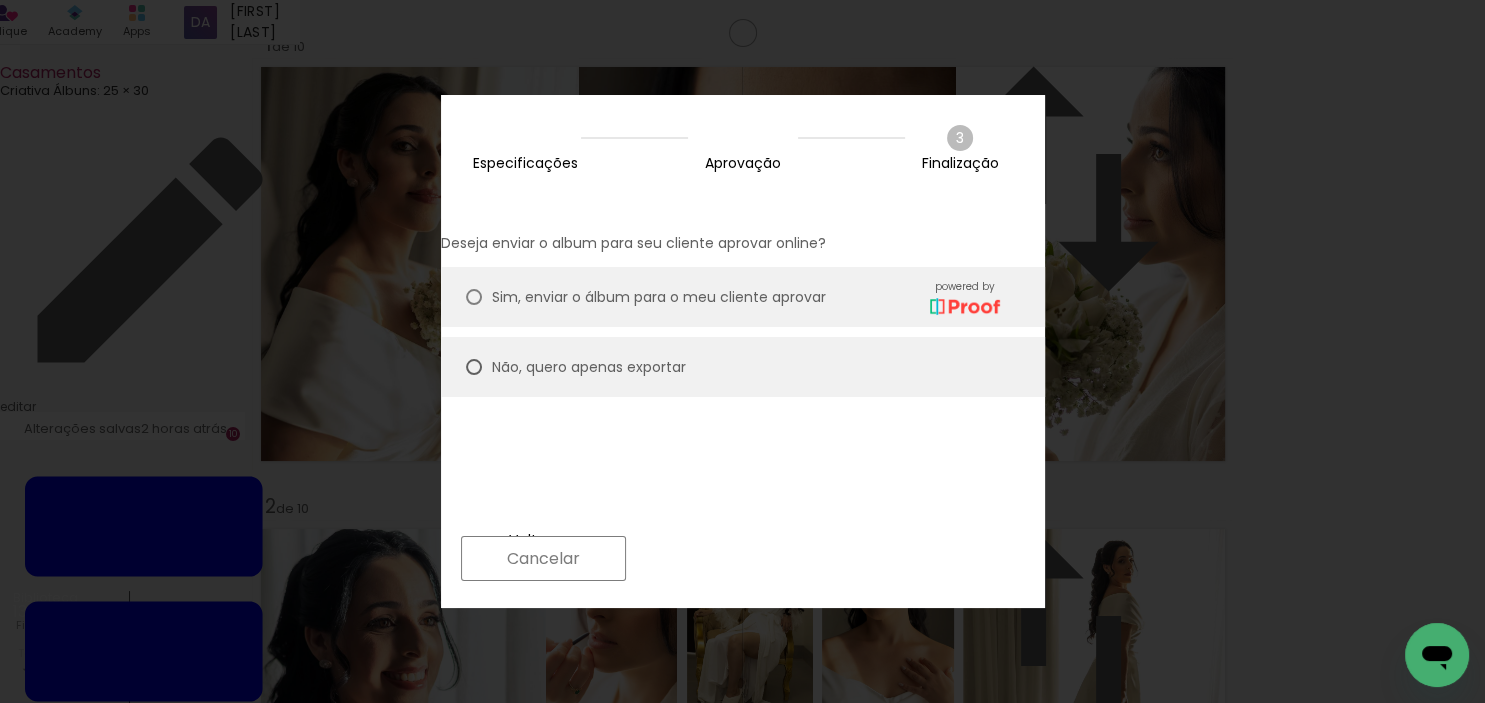 click on "Próximo" at bounding box center (0, 0) 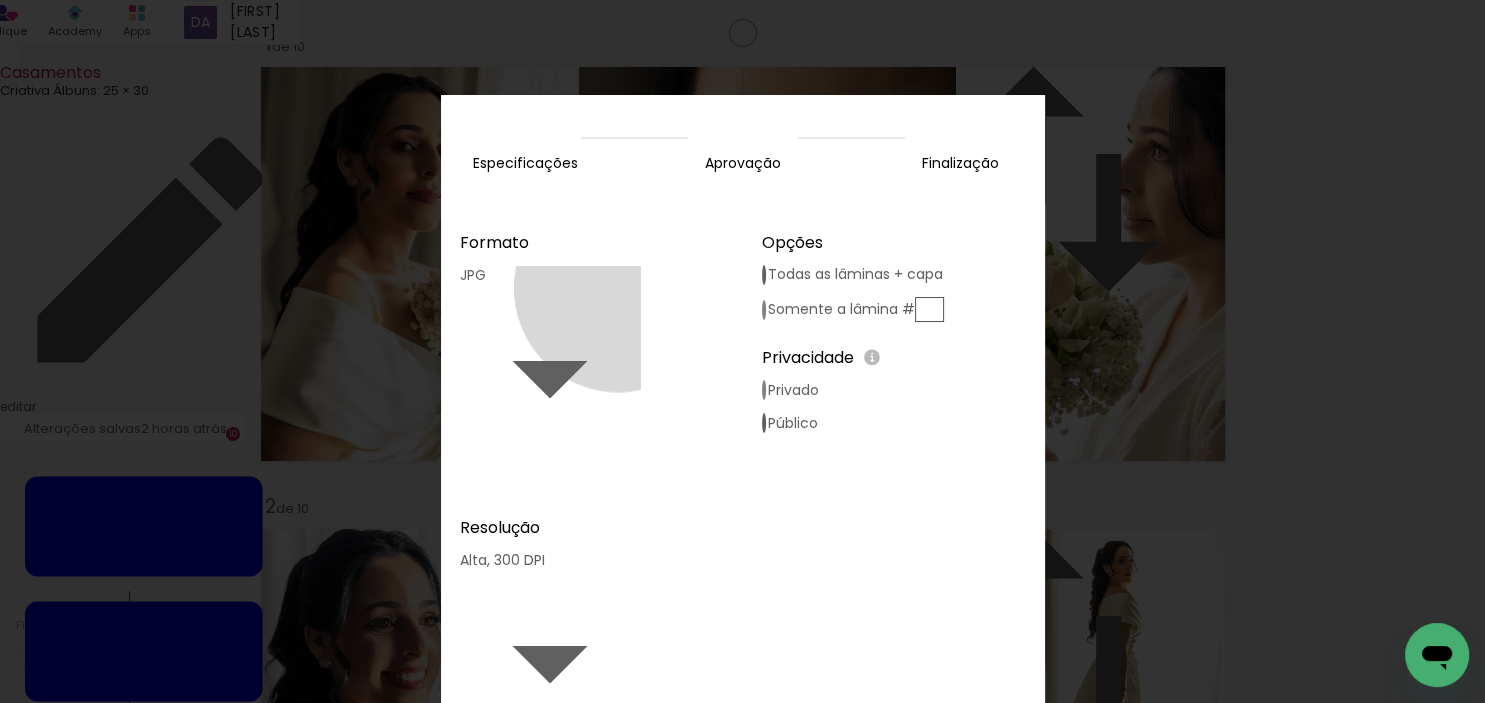 click on "JPG" at bounding box center (550, 366) 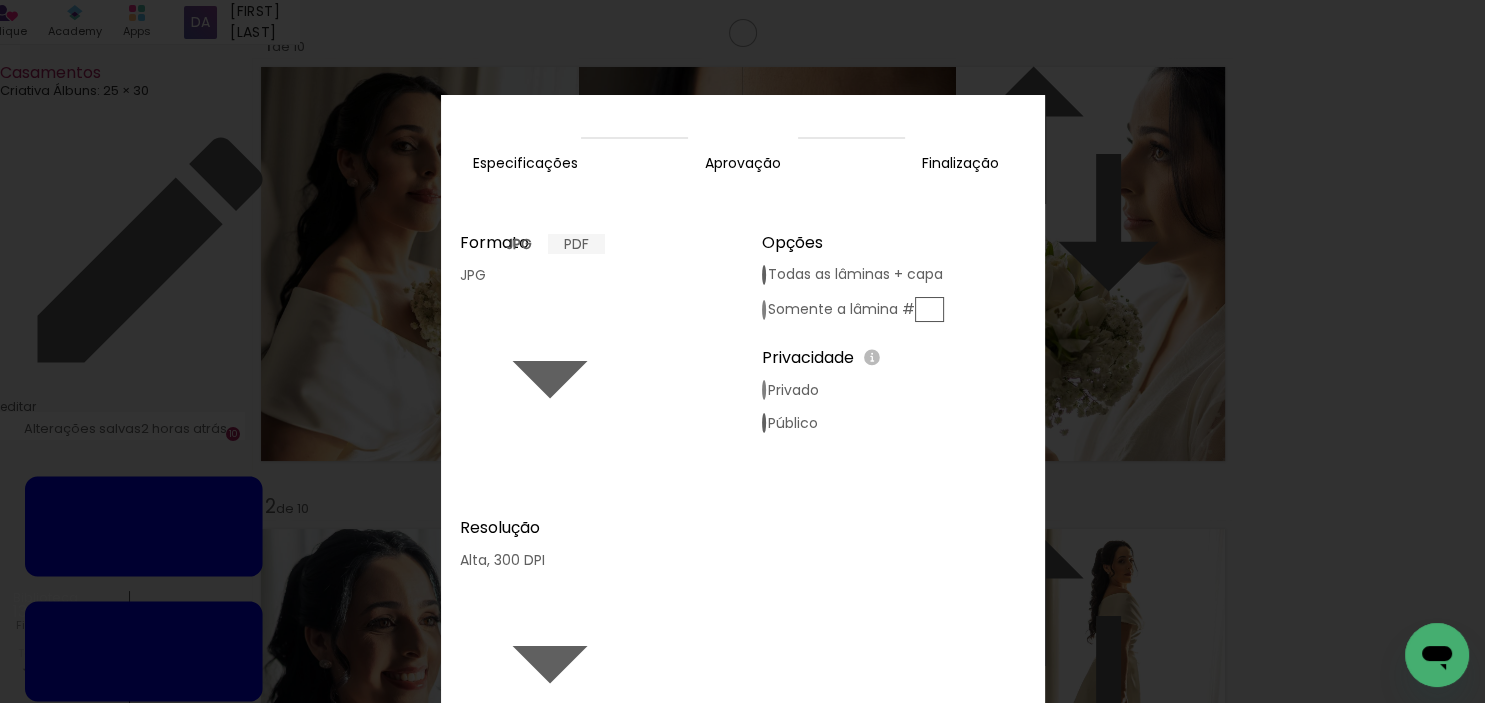 click on "PDF" at bounding box center [576, 244] 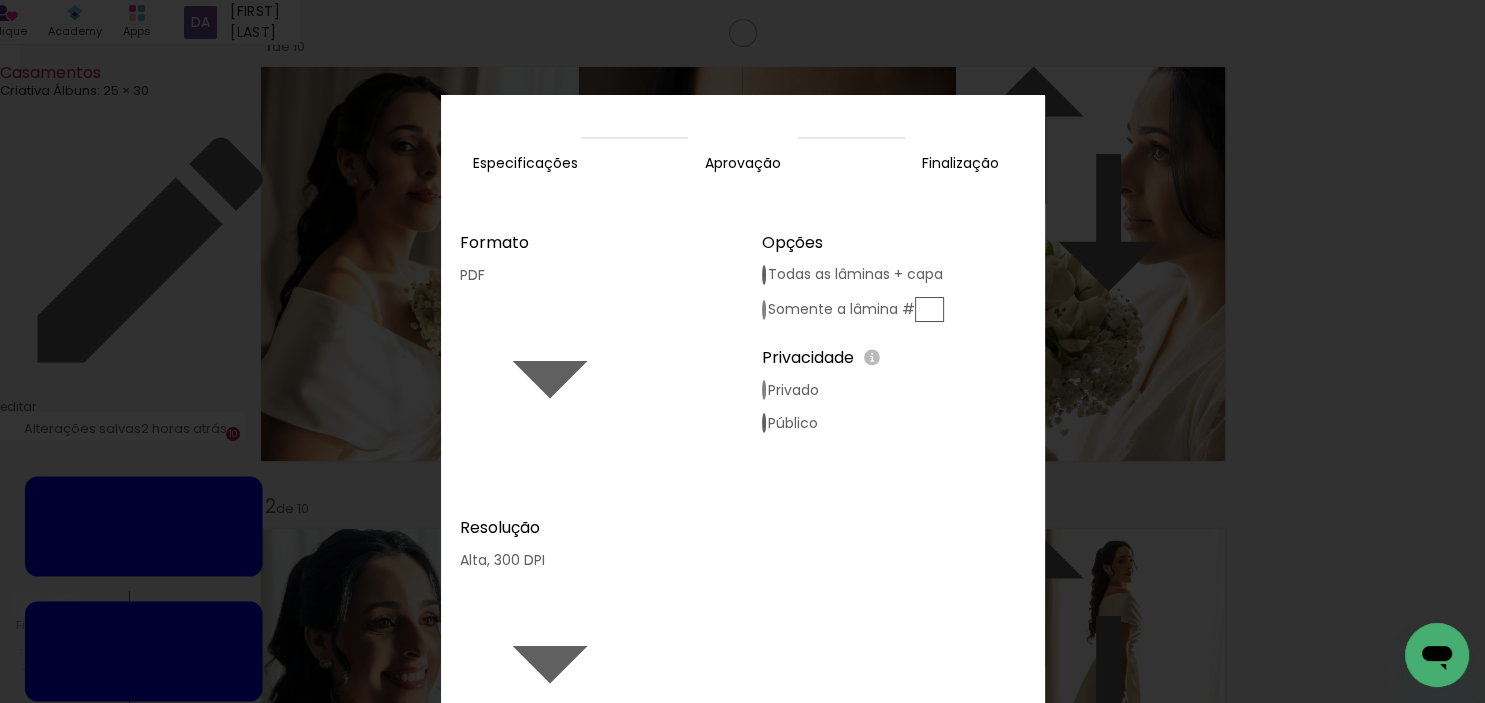 click on "Exportar" at bounding box center [0, 0] 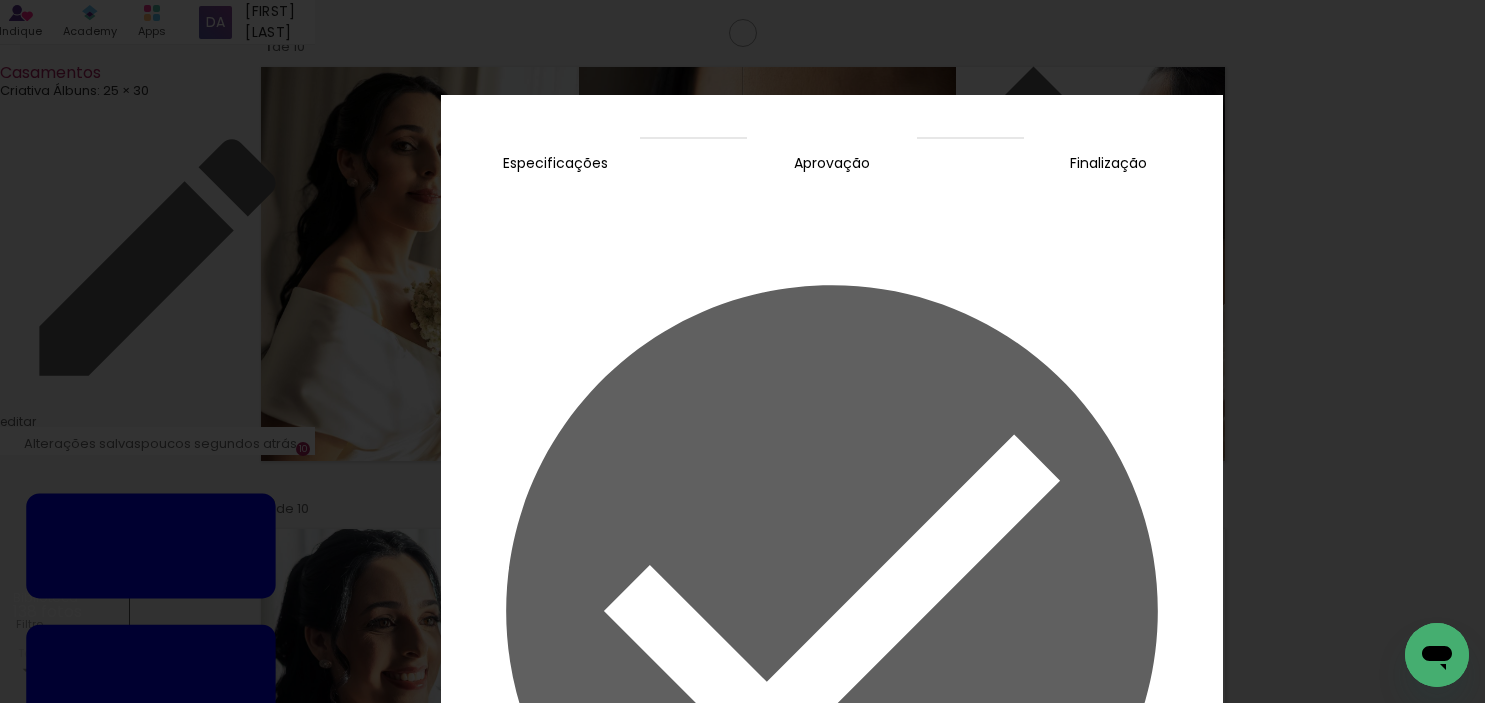 scroll, scrollTop: 0, scrollLeft: 0, axis: both 